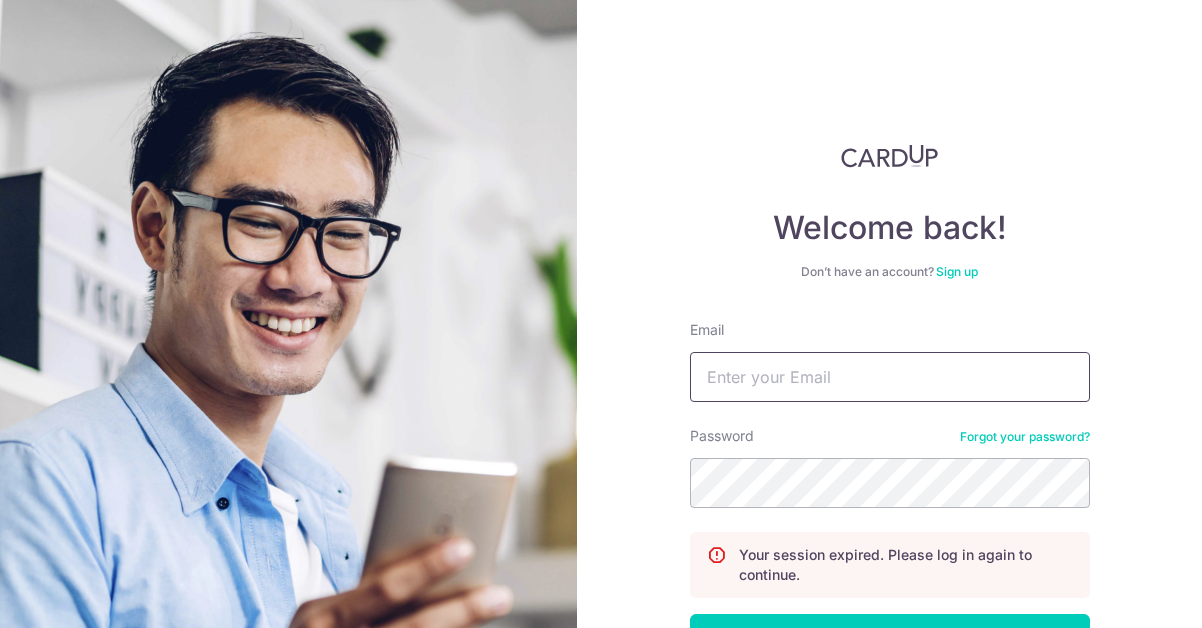 scroll, scrollTop: 0, scrollLeft: 0, axis: both 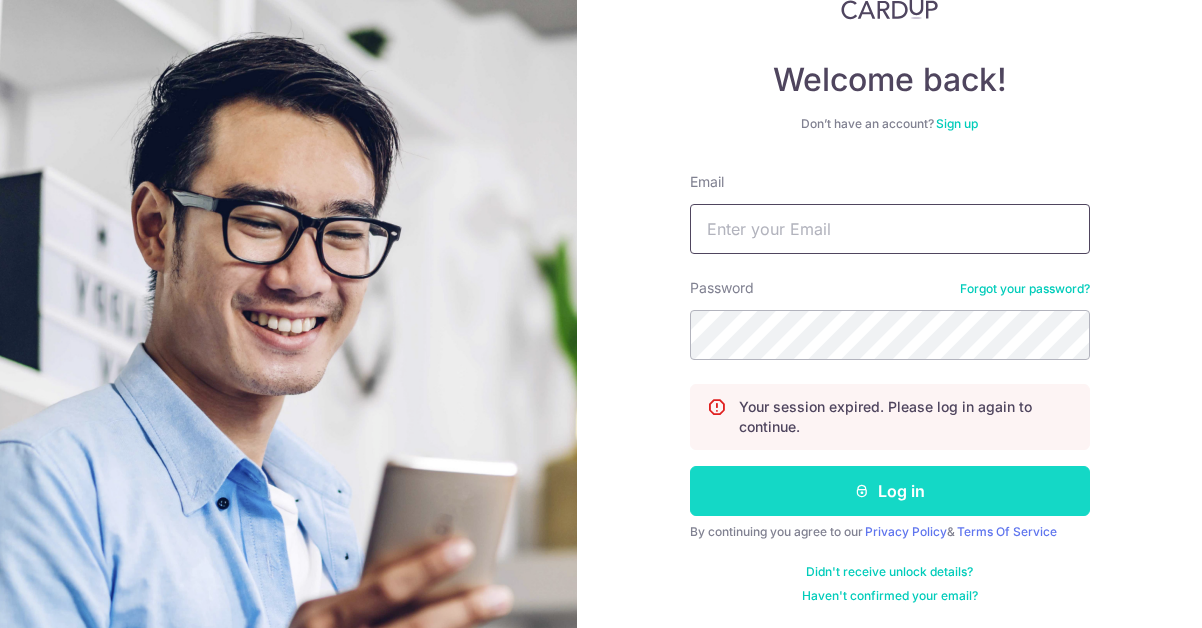 type on "cathmellor@yahoo.co.uk" 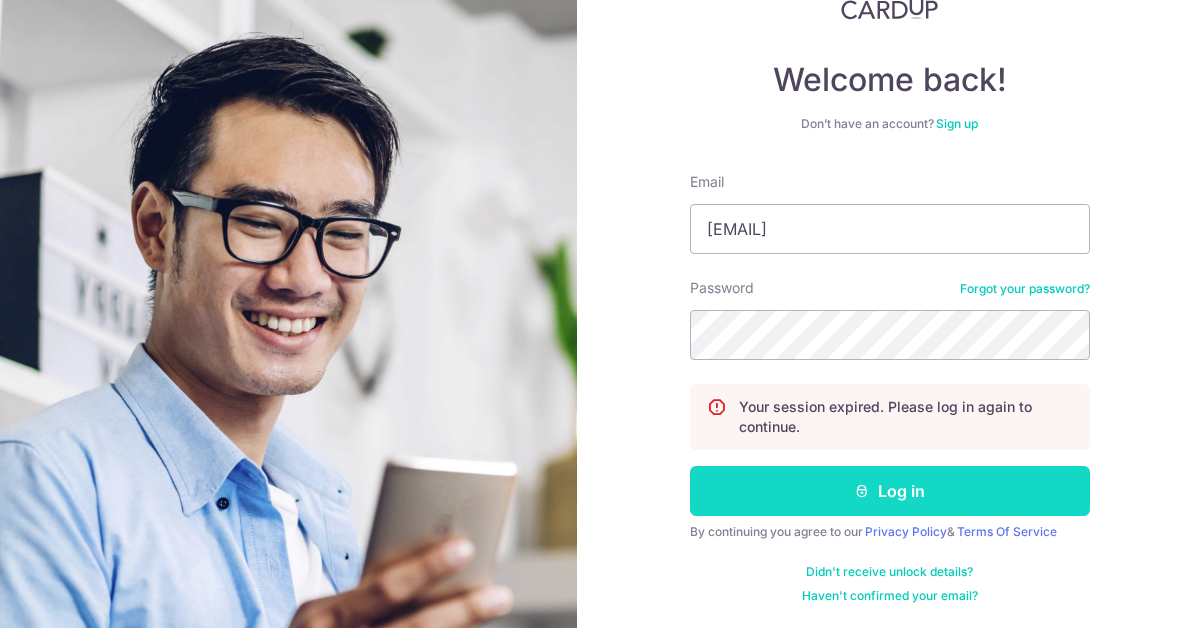 click at bounding box center [862, 491] 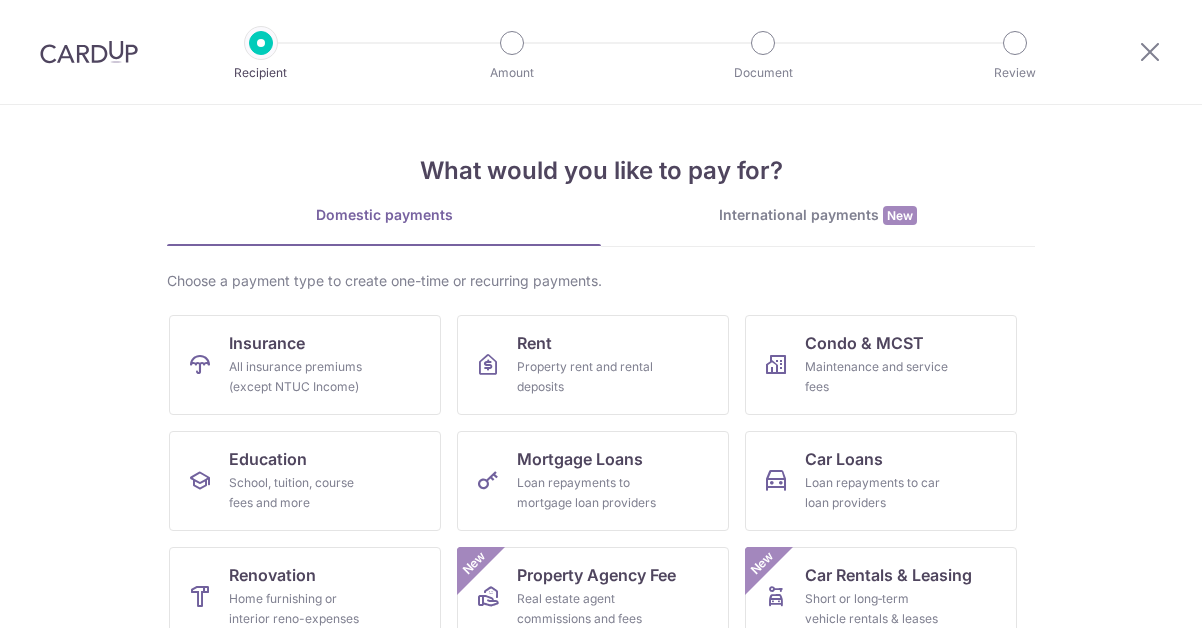 scroll, scrollTop: 0, scrollLeft: 0, axis: both 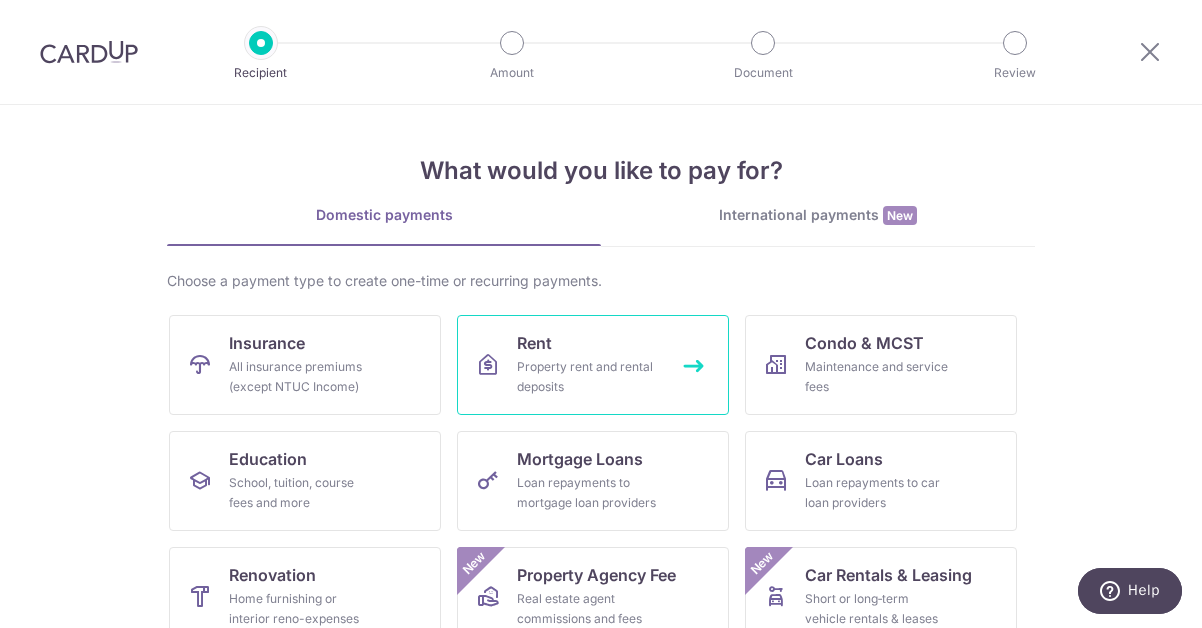 click on "Rent Property rent and rental deposits" at bounding box center (593, 365) 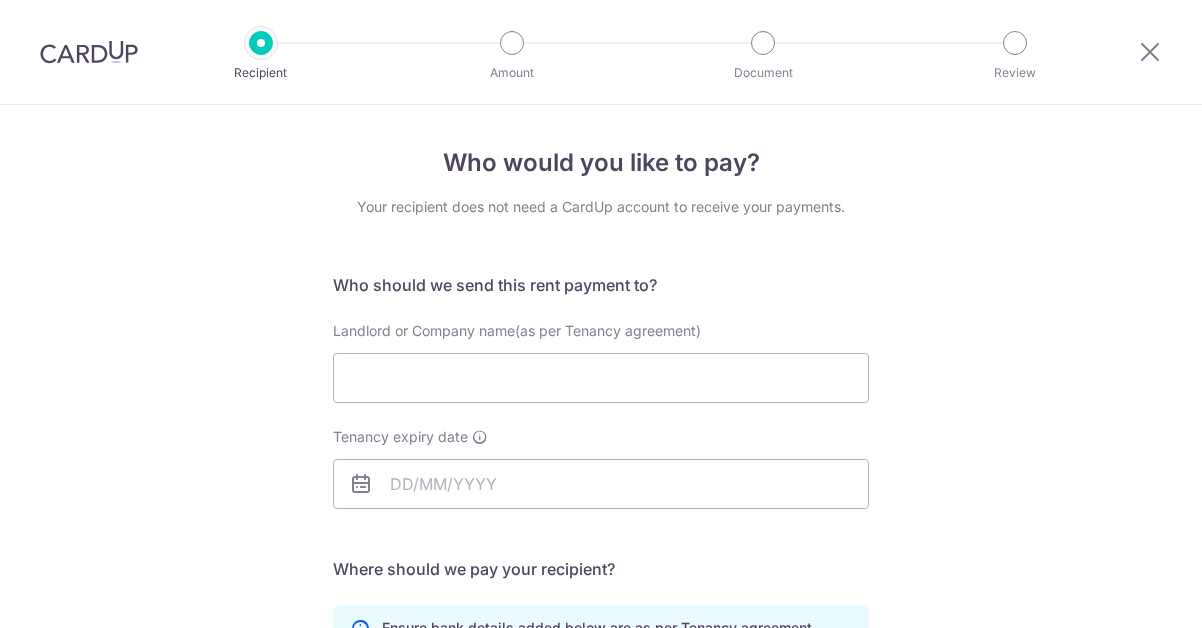 scroll, scrollTop: 0, scrollLeft: 0, axis: both 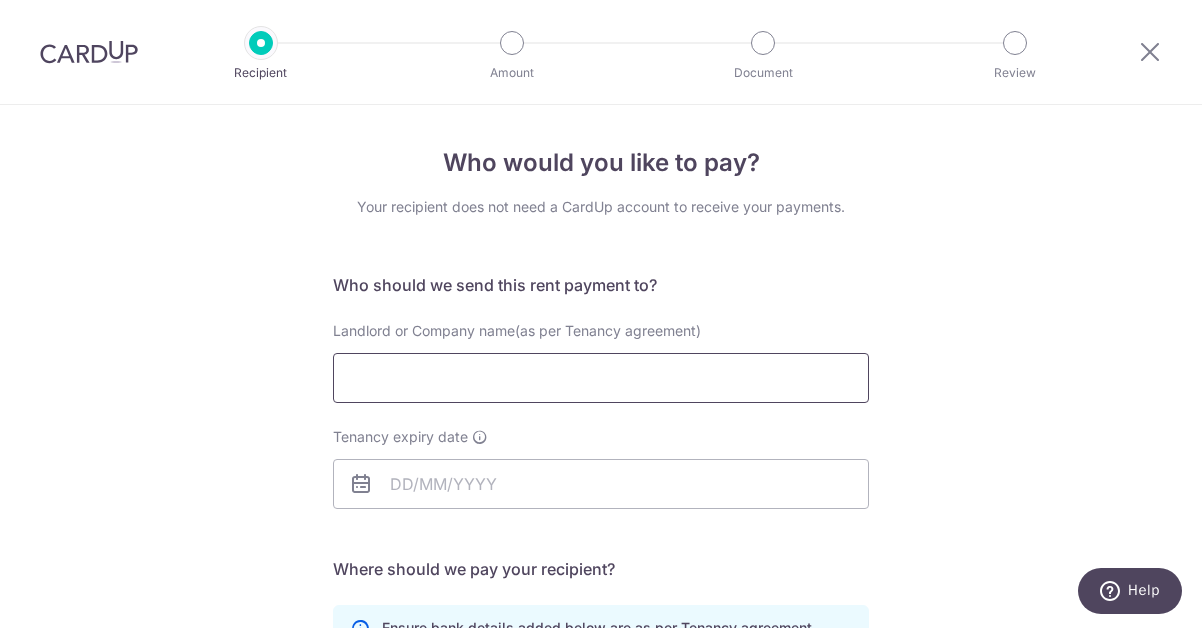 click on "Landlord or Company name(as per Tenancy agreement)" at bounding box center (601, 378) 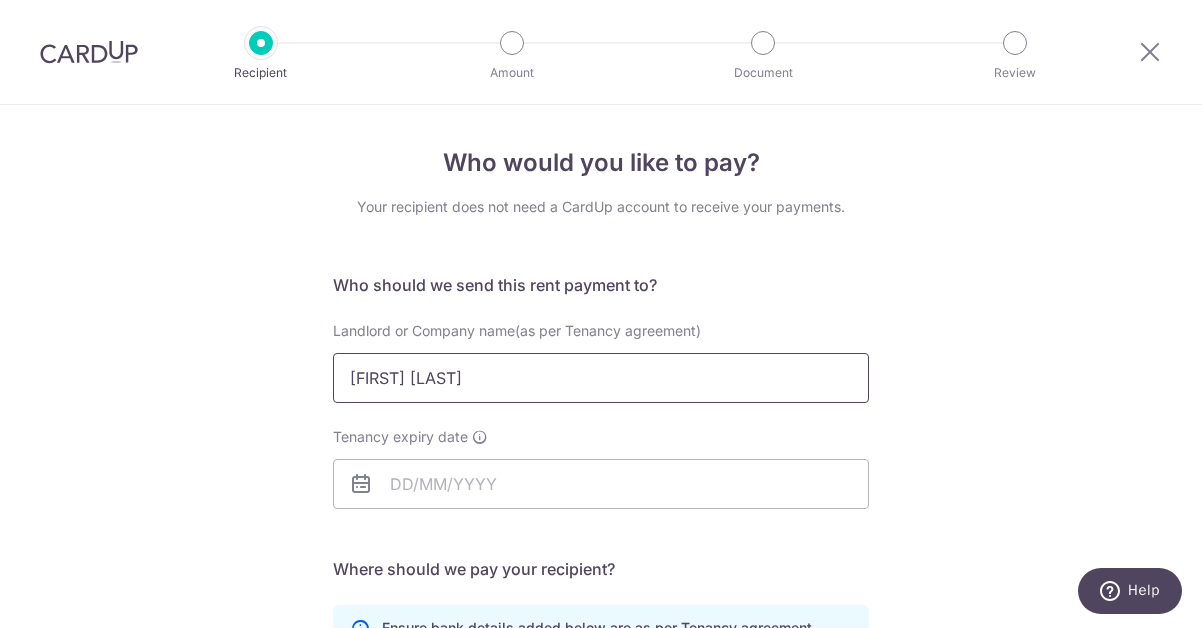 type on "Loo Yin Hong" 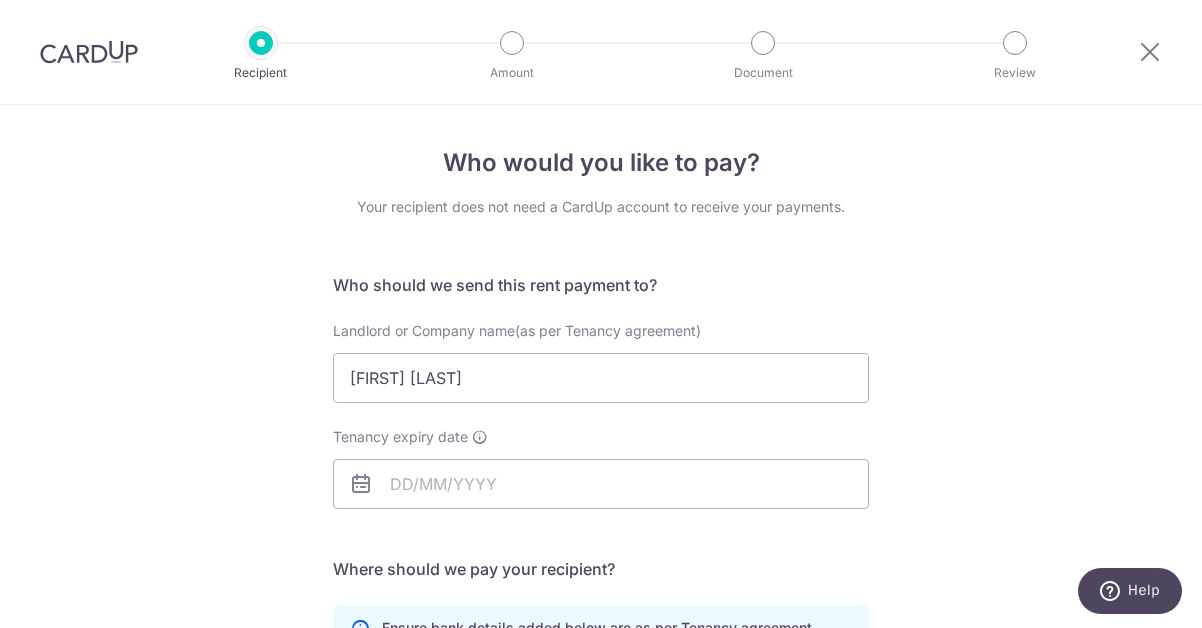 click on "Who would you like to pay?
Your recipient does not need a CardUp account to receive your payments.
Who should we send this rent payment to?
Landlord or Company name(as per Tenancy agreement)
Loo Yin Hong
Tenancy expiry date
Translation missing: en.no key
URL
Telephone" at bounding box center (601, 581) 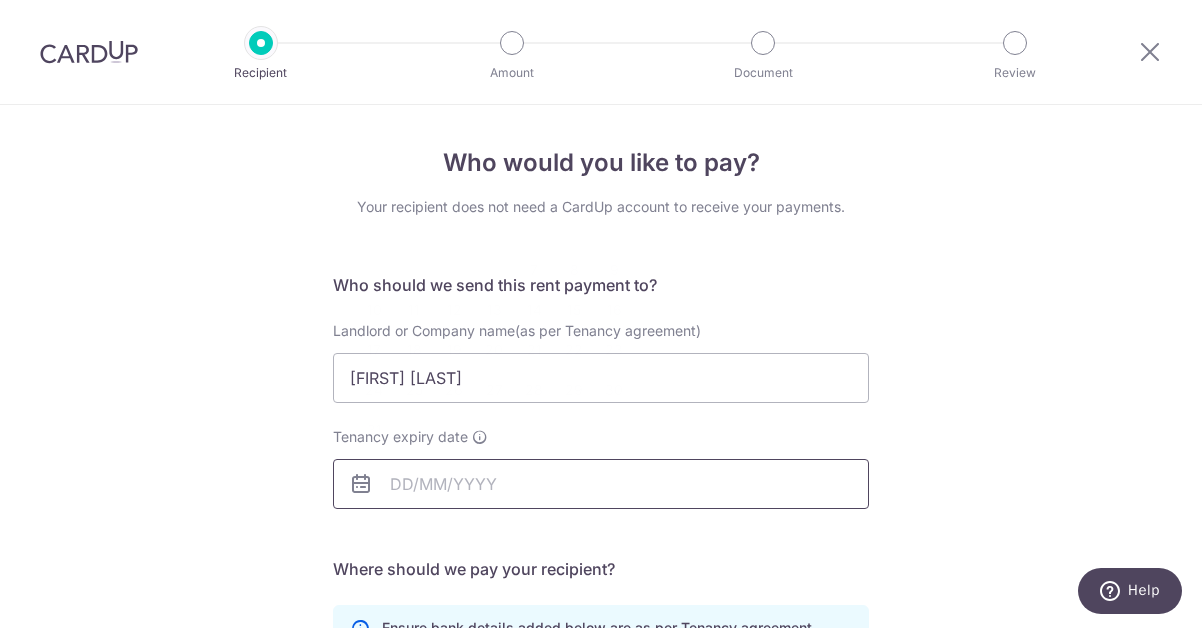 click on "Tenancy expiry date" at bounding box center (601, 484) 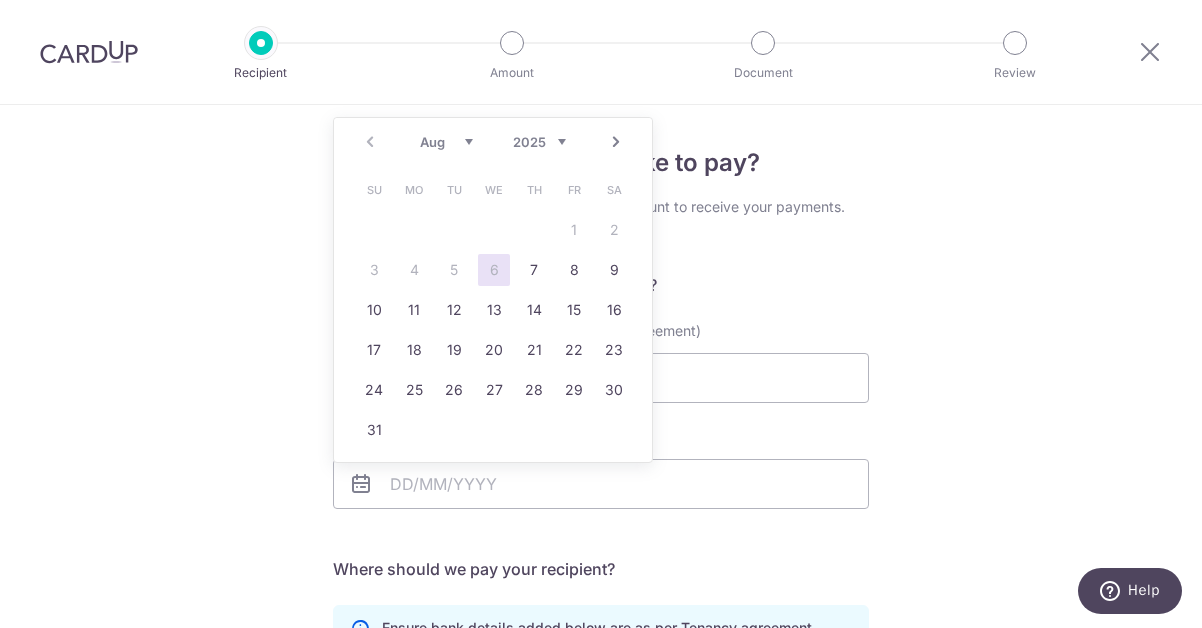 click on "Who should we send this rent payment to?" at bounding box center (601, 285) 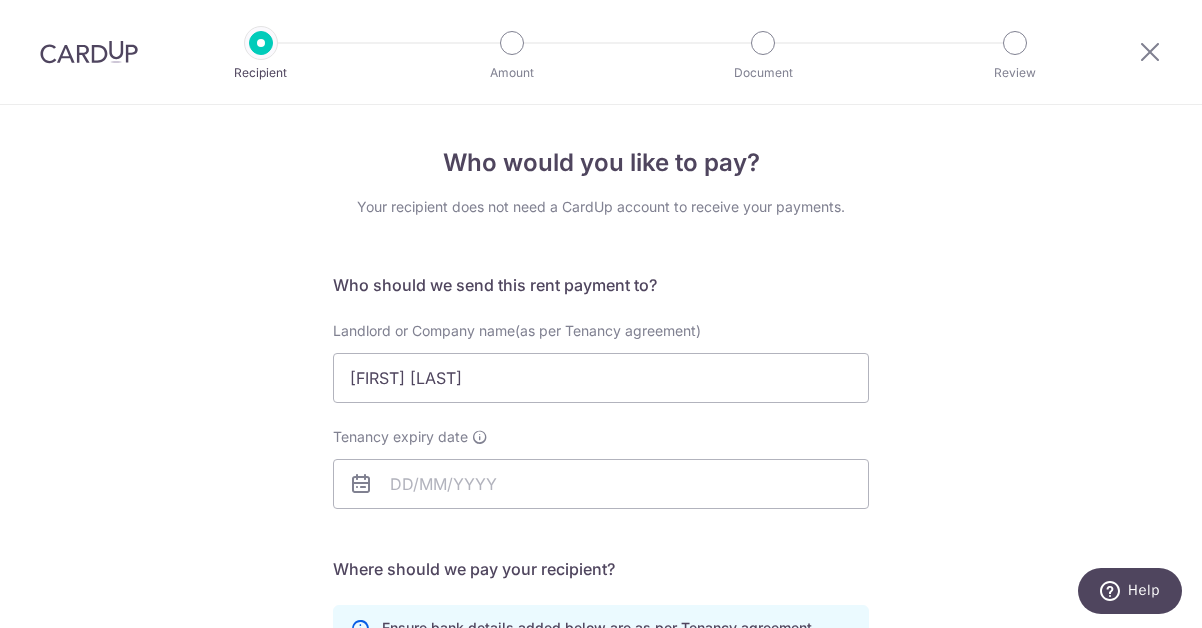 click on "Who would you like to pay?
Your recipient does not need a CardUp account to receive your payments.
Who should we send this rent payment to?
Landlord or Company name(as per Tenancy agreement)
Loo Yin Hong
Tenancy expiry date
Translation missing: en.no key
URL
Telephone" at bounding box center (601, 554) 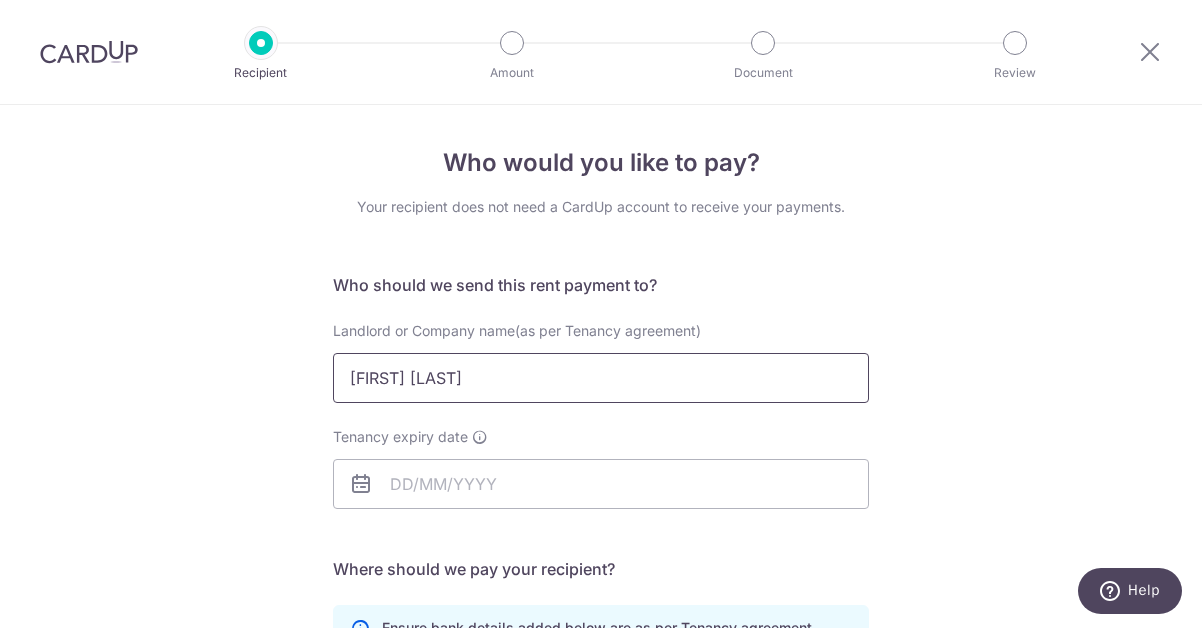 click on "Loo Yin Hong" at bounding box center (601, 378) 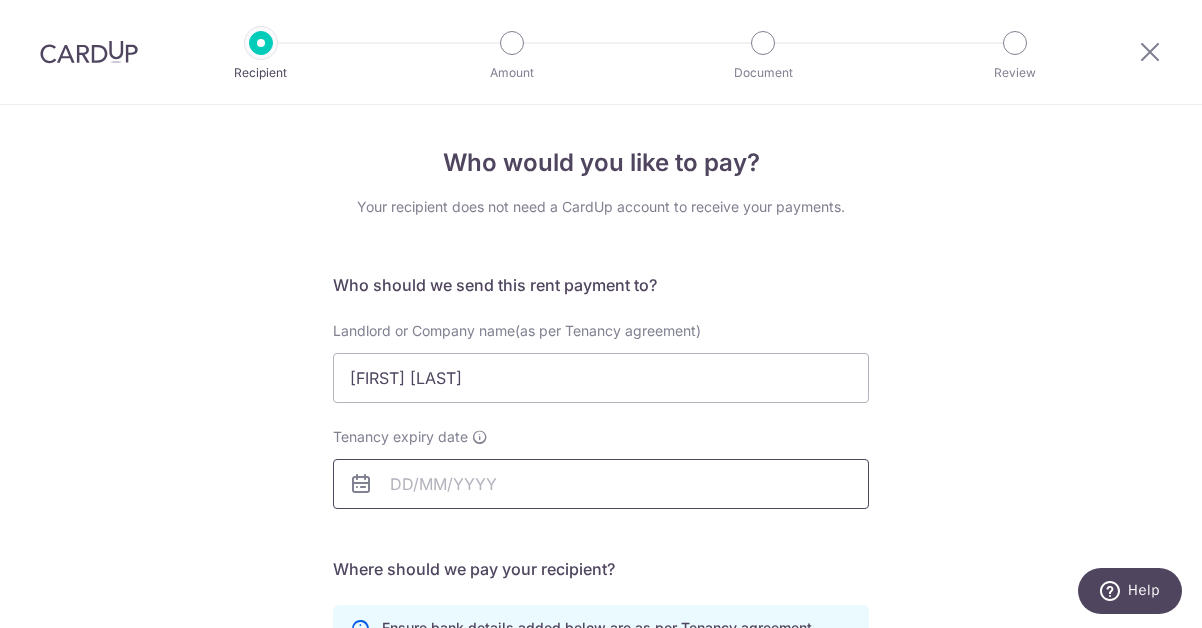 click on "Tenancy expiry date" at bounding box center (601, 484) 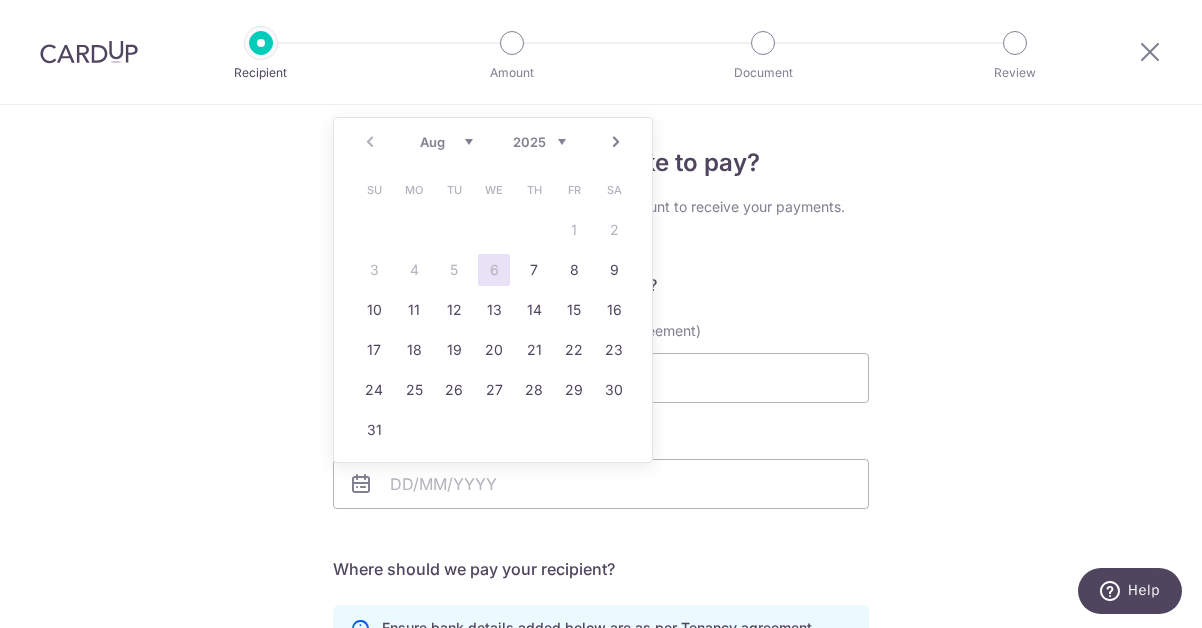 click on "2025 2026 2027 2028 2029 2030 2031 2032 2033 2034 2035" at bounding box center [539, 142] 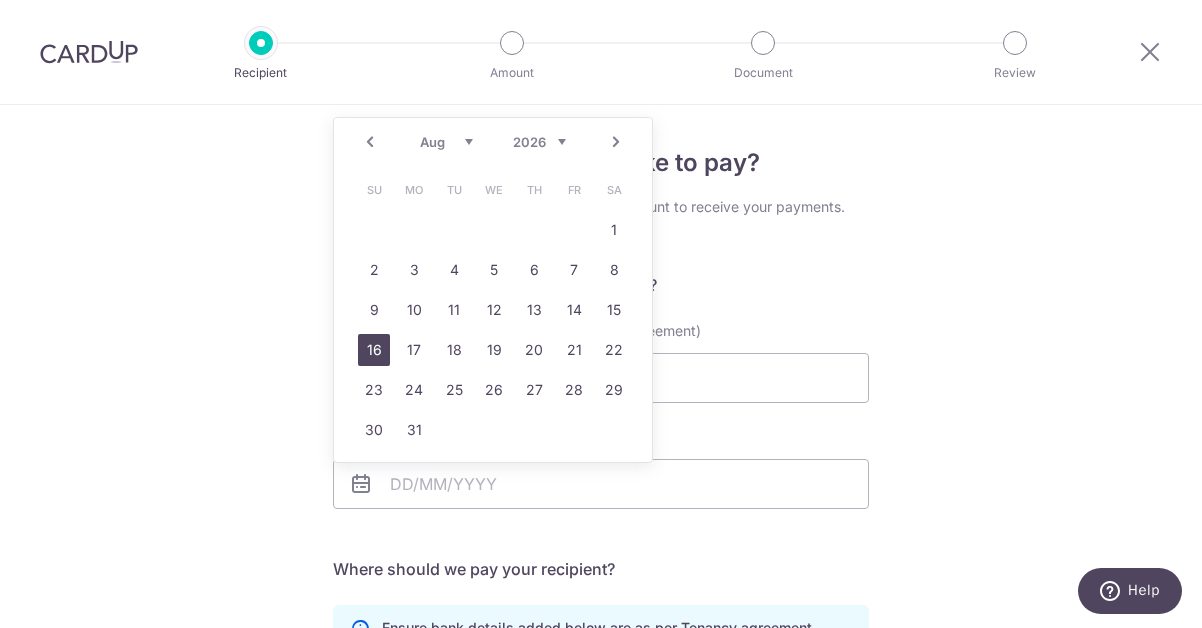 click on "16" at bounding box center (374, 350) 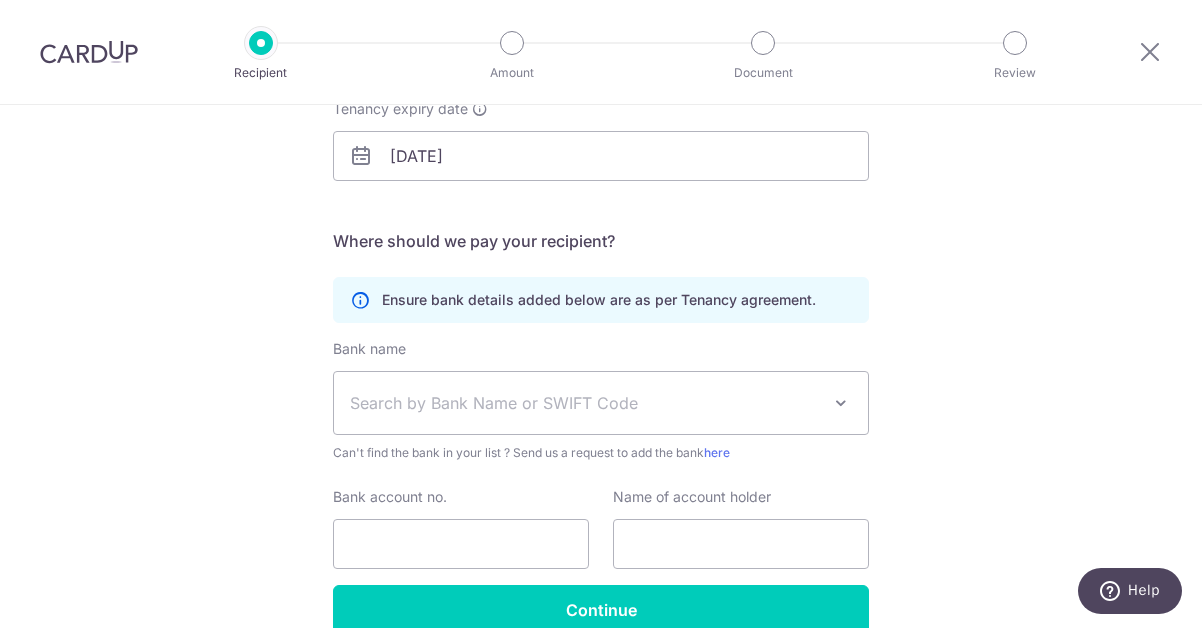 scroll, scrollTop: 330, scrollLeft: 0, axis: vertical 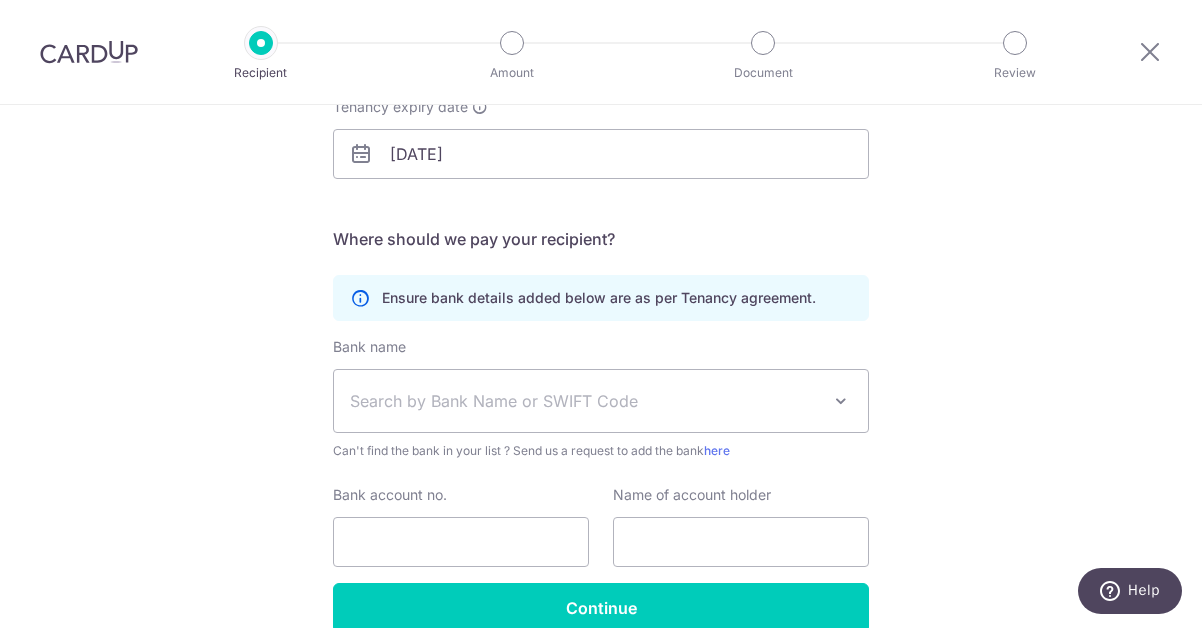 click on "Search by Bank Name or SWIFT Code" at bounding box center [585, 401] 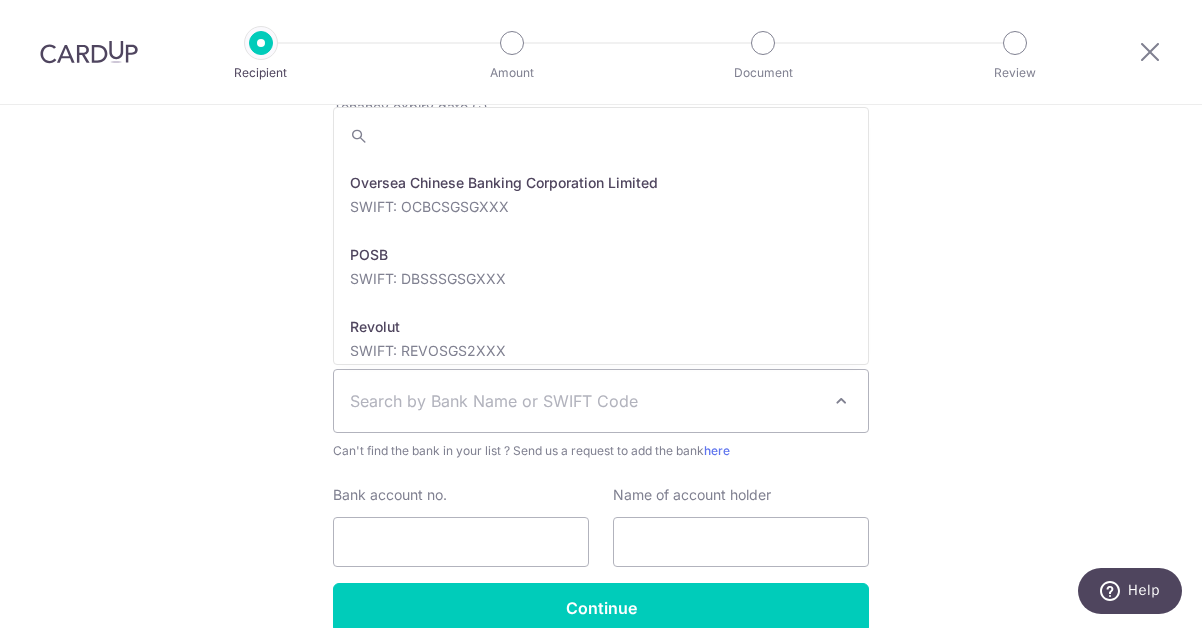 scroll, scrollTop: 2802, scrollLeft: 0, axis: vertical 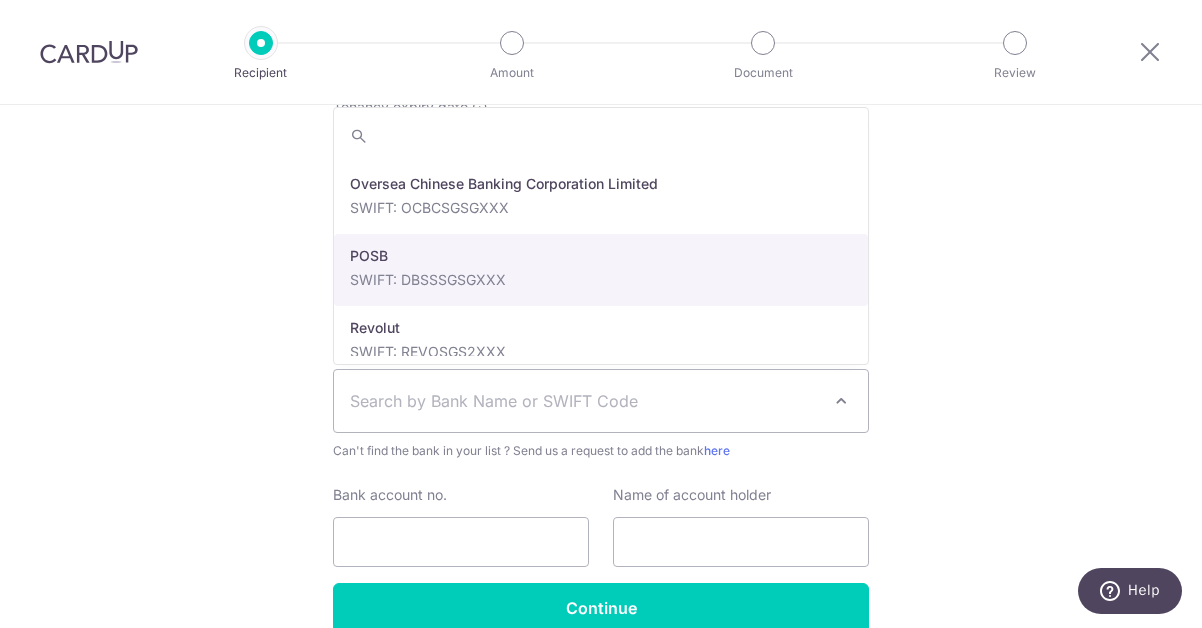 select on "19" 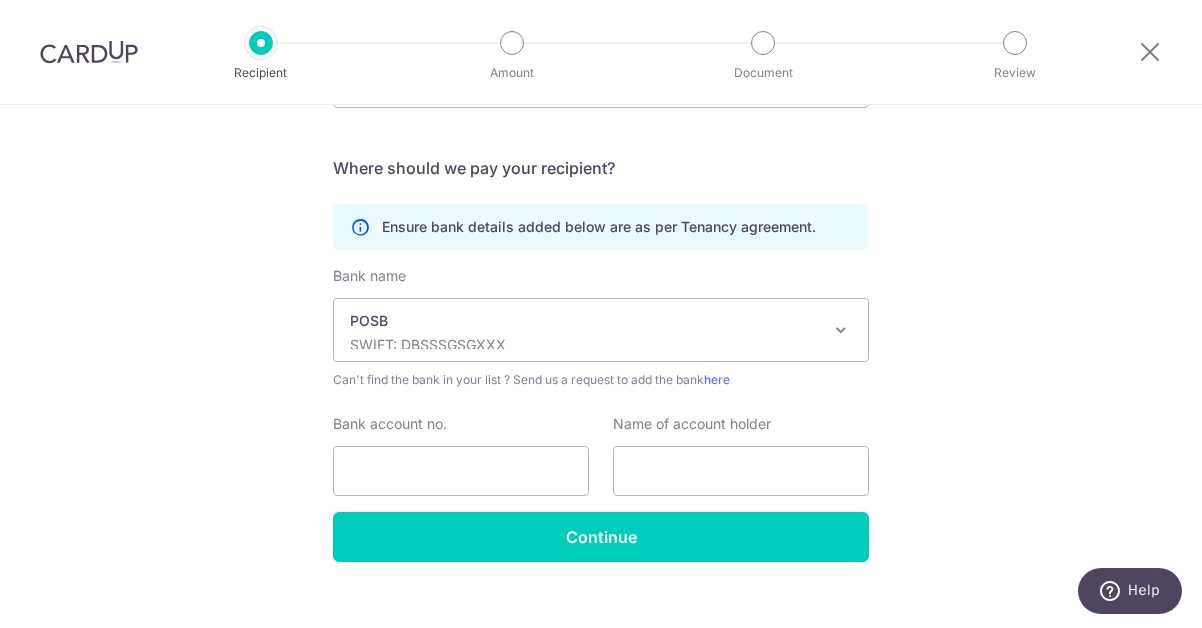 scroll, scrollTop: 418, scrollLeft: 0, axis: vertical 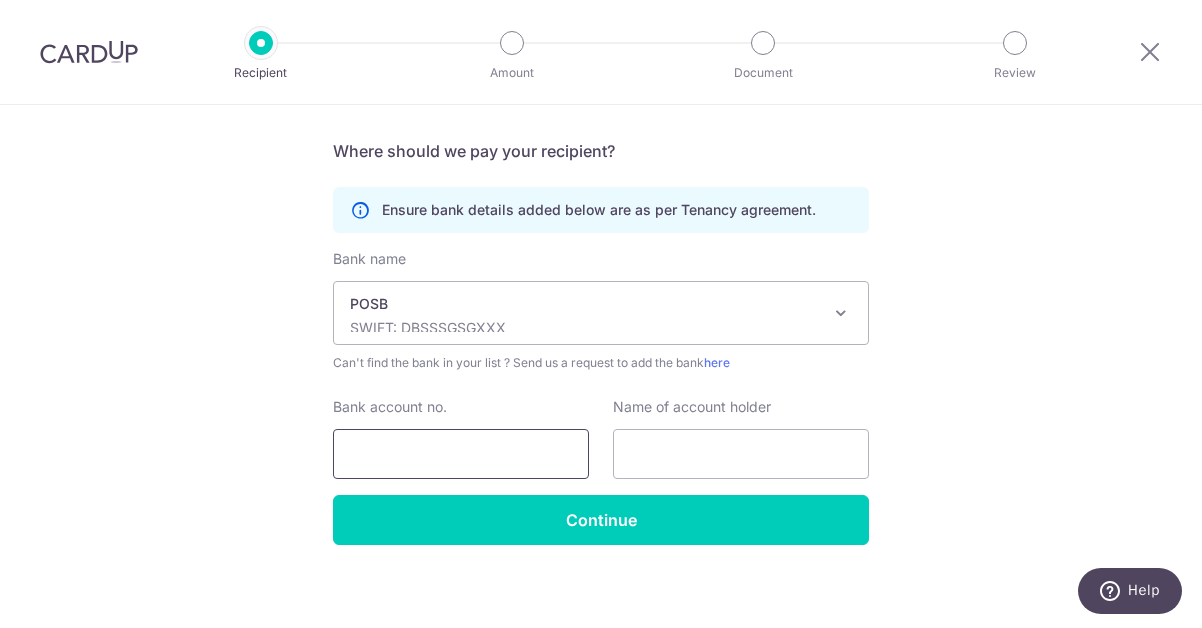 click on "Bank account no." at bounding box center [461, 454] 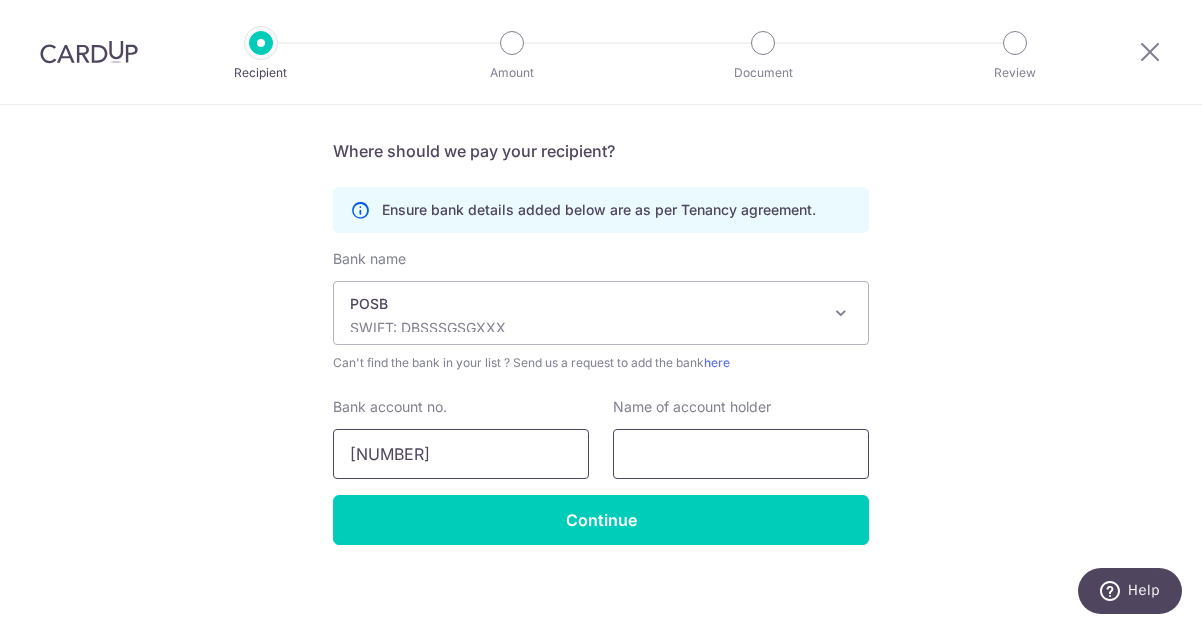 type on "038089137" 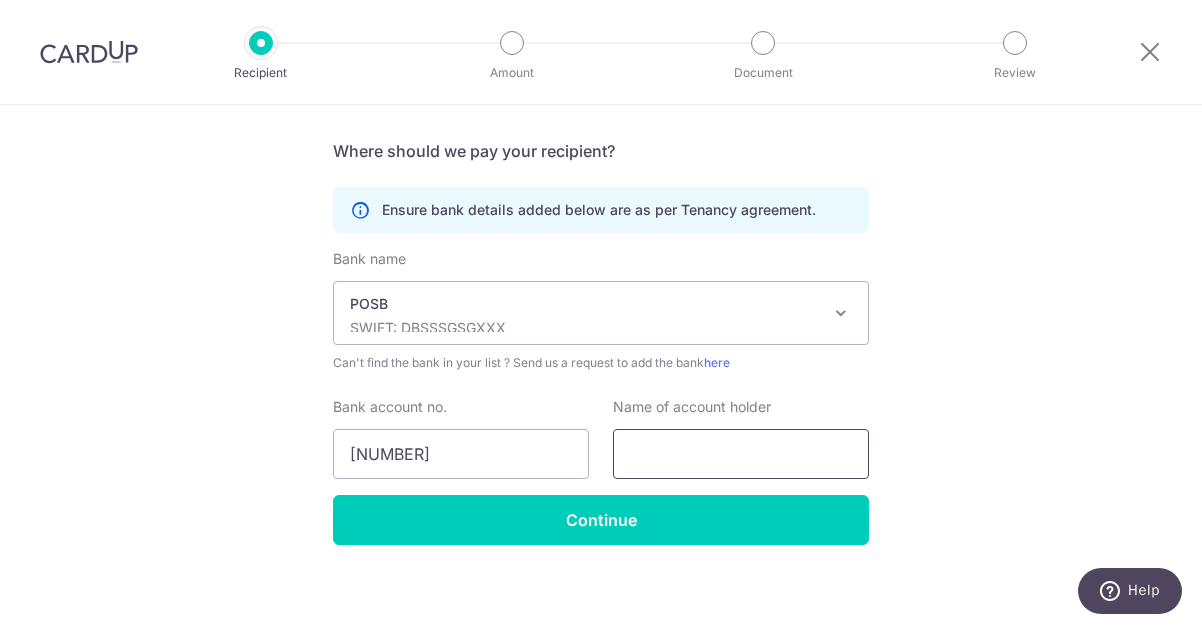 click at bounding box center (741, 454) 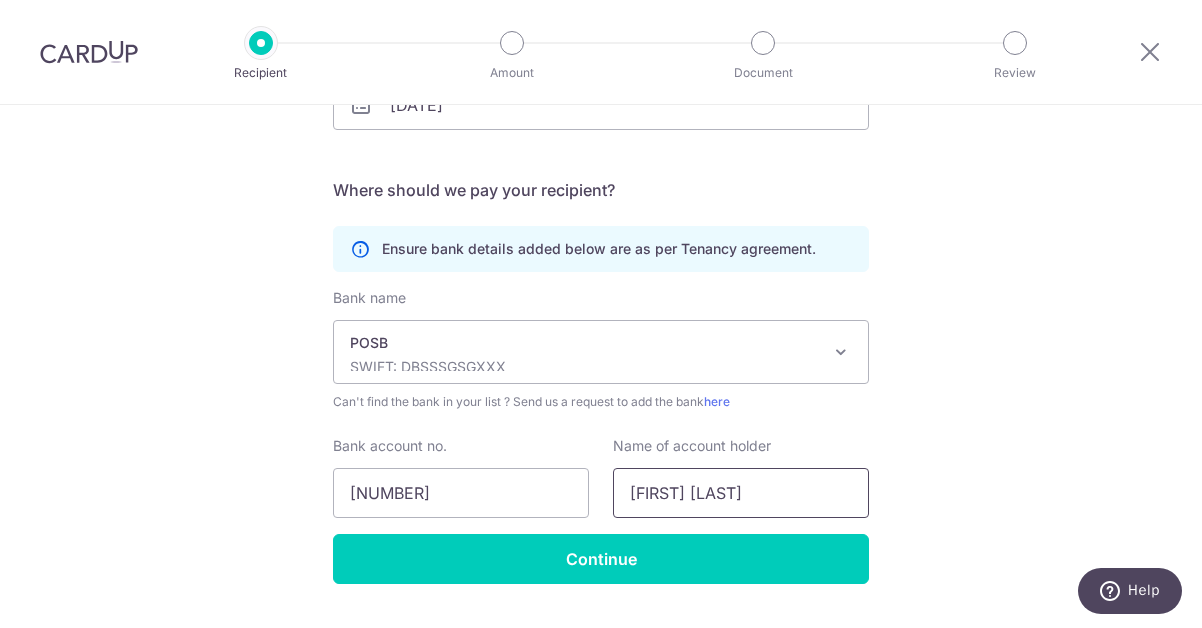 scroll, scrollTop: 429, scrollLeft: 0, axis: vertical 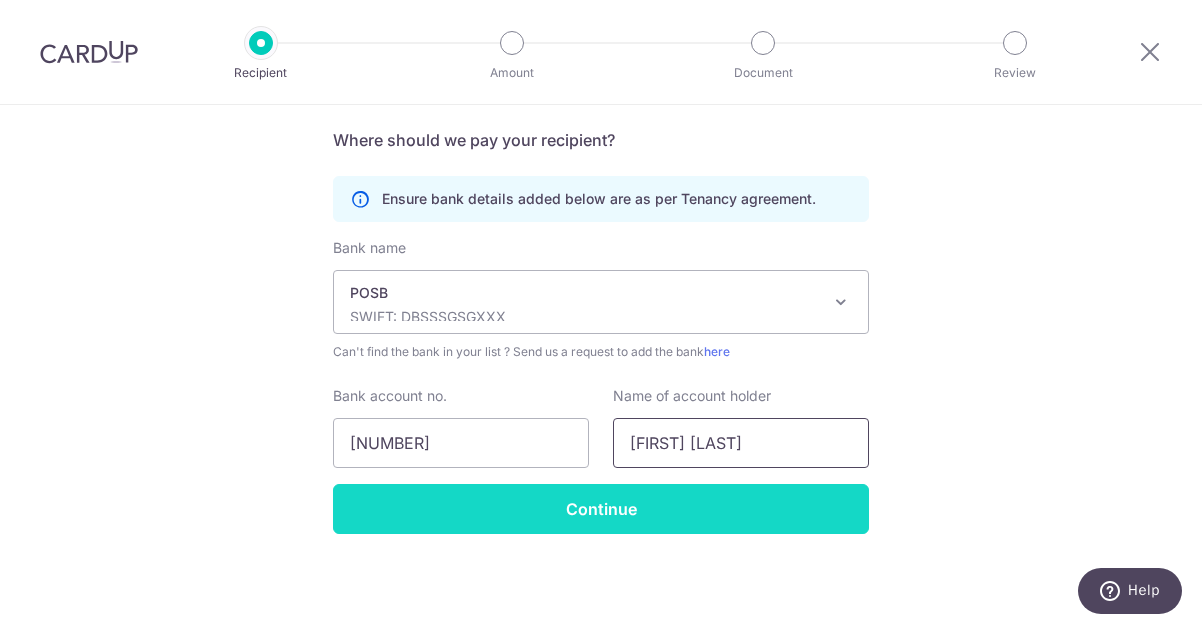 type on "Loo Yin Hong" 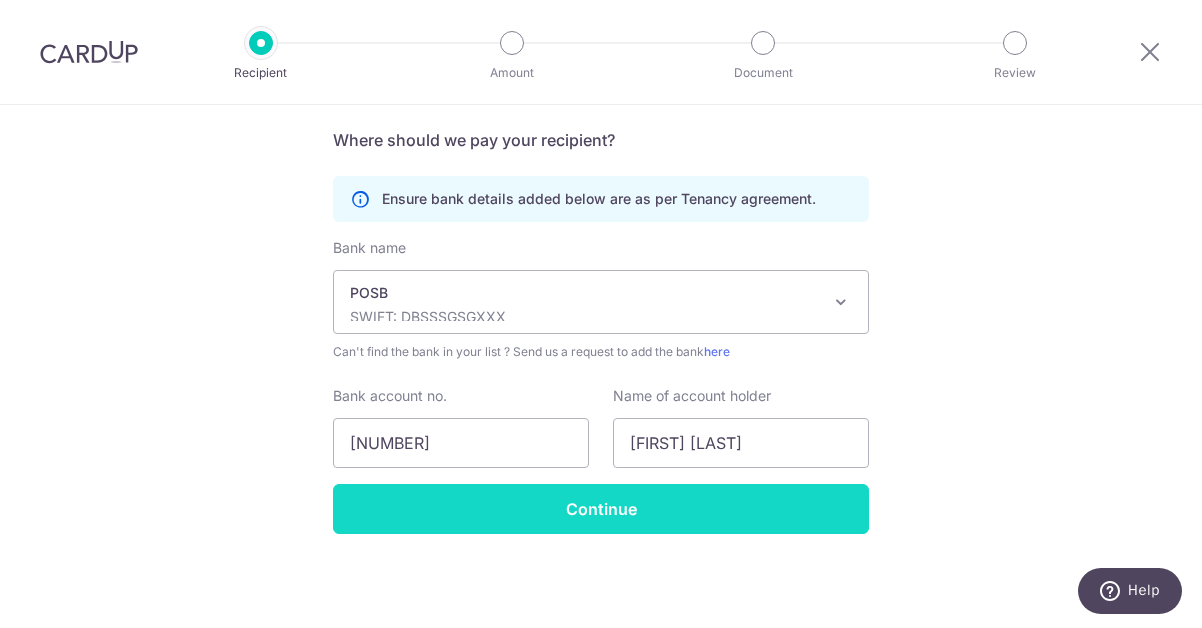 click on "Continue" at bounding box center (601, 509) 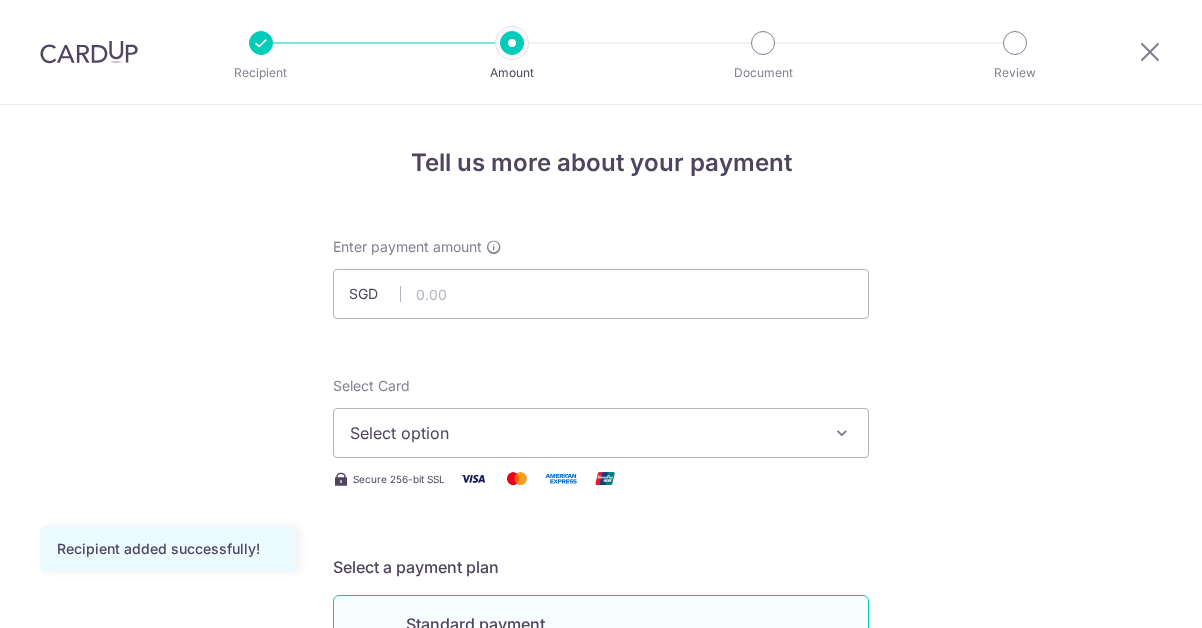 scroll, scrollTop: 0, scrollLeft: 0, axis: both 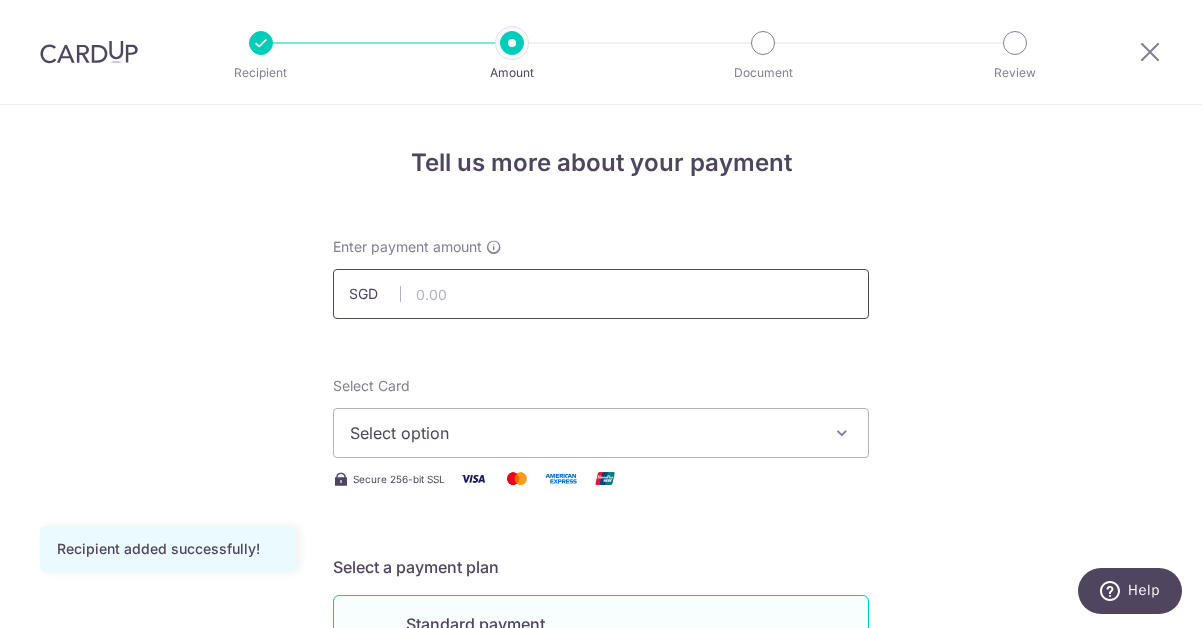 click at bounding box center [601, 294] 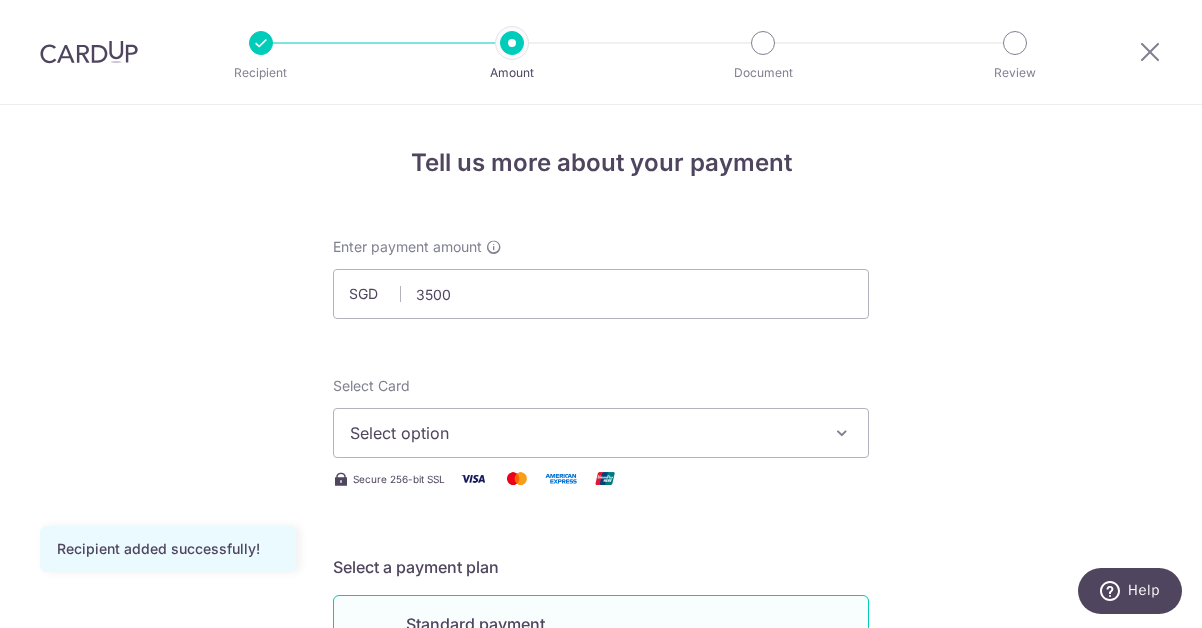 type on "3,500.00" 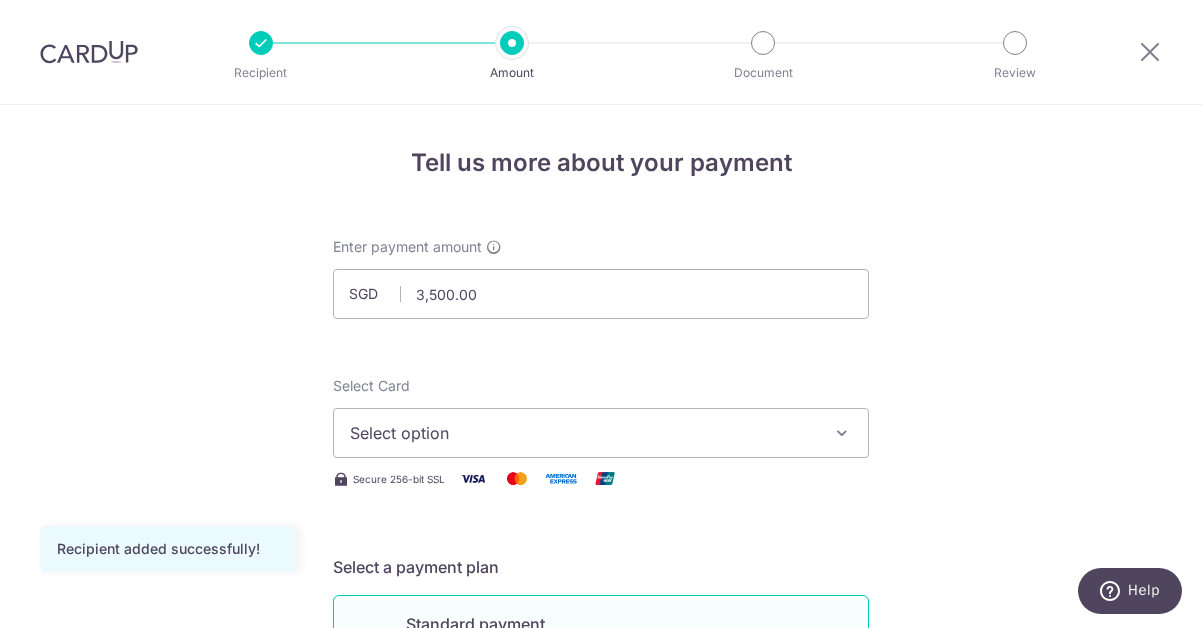 click on "Select option" at bounding box center (601, 433) 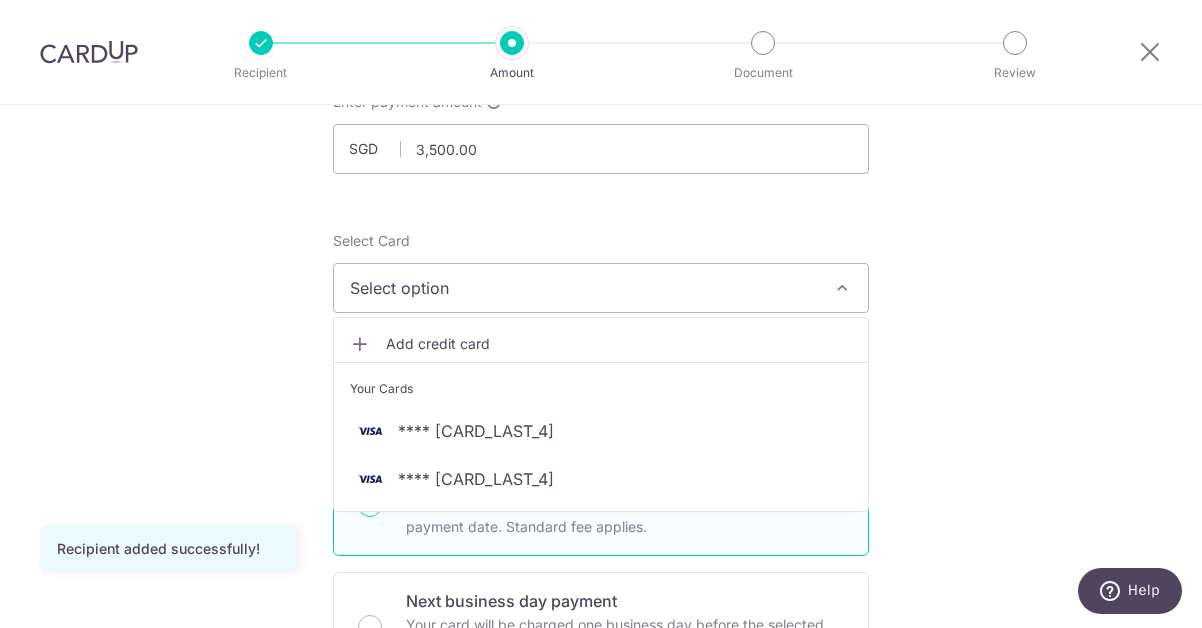 scroll, scrollTop: 164, scrollLeft: 0, axis: vertical 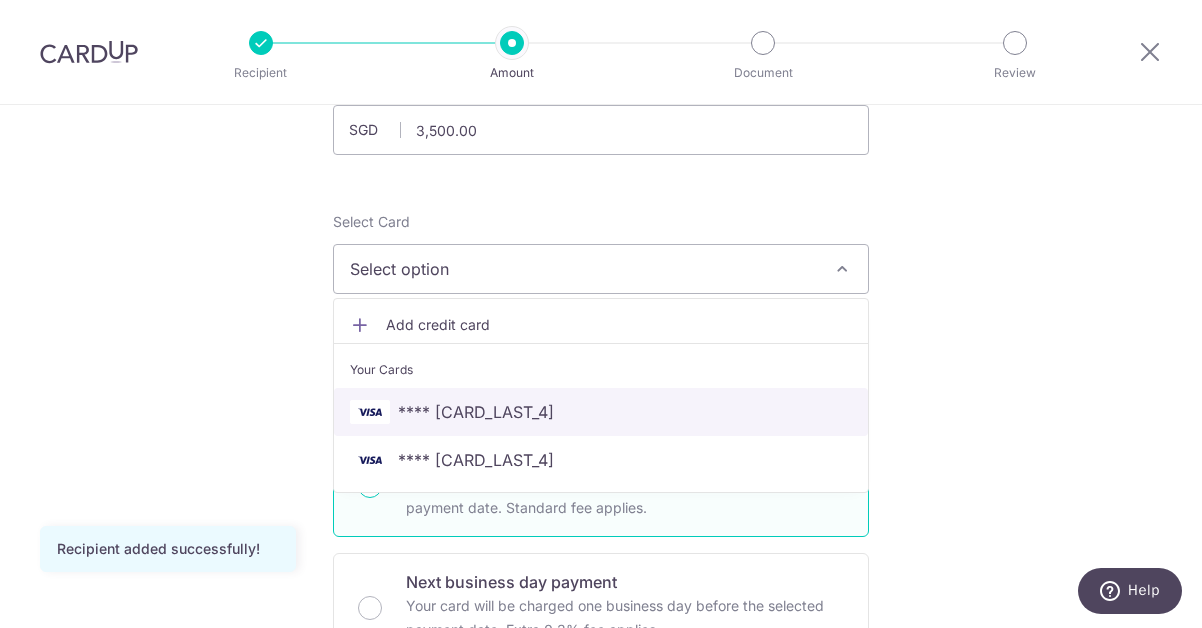click on "**** [CARD_LAST_4]" at bounding box center (476, 412) 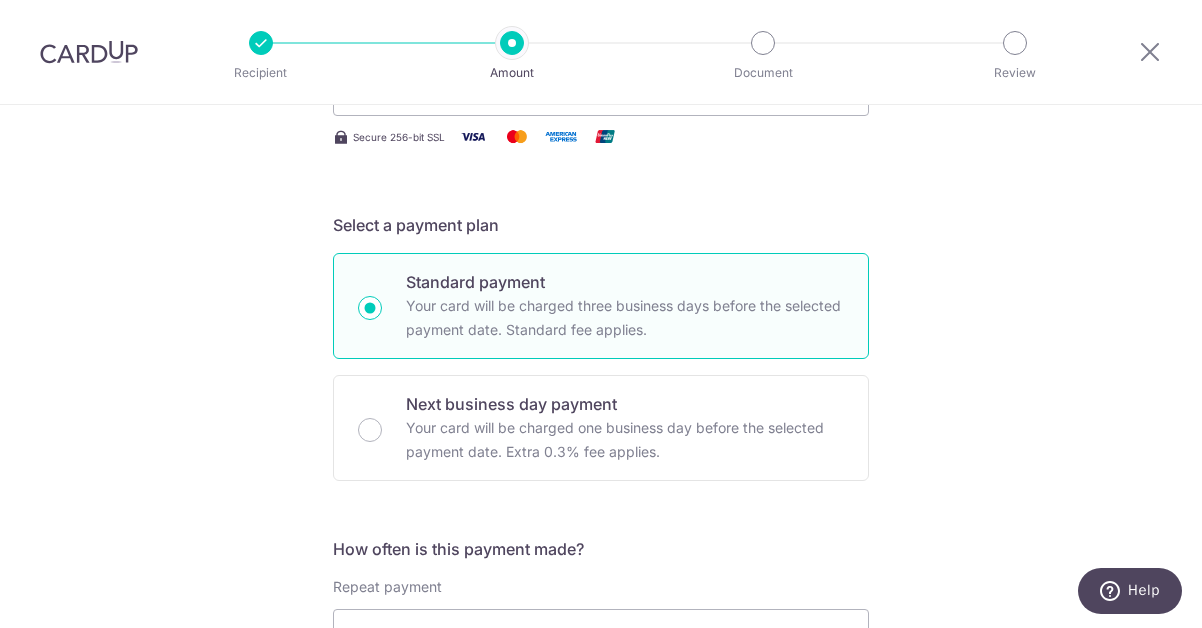 scroll, scrollTop: 345, scrollLeft: 0, axis: vertical 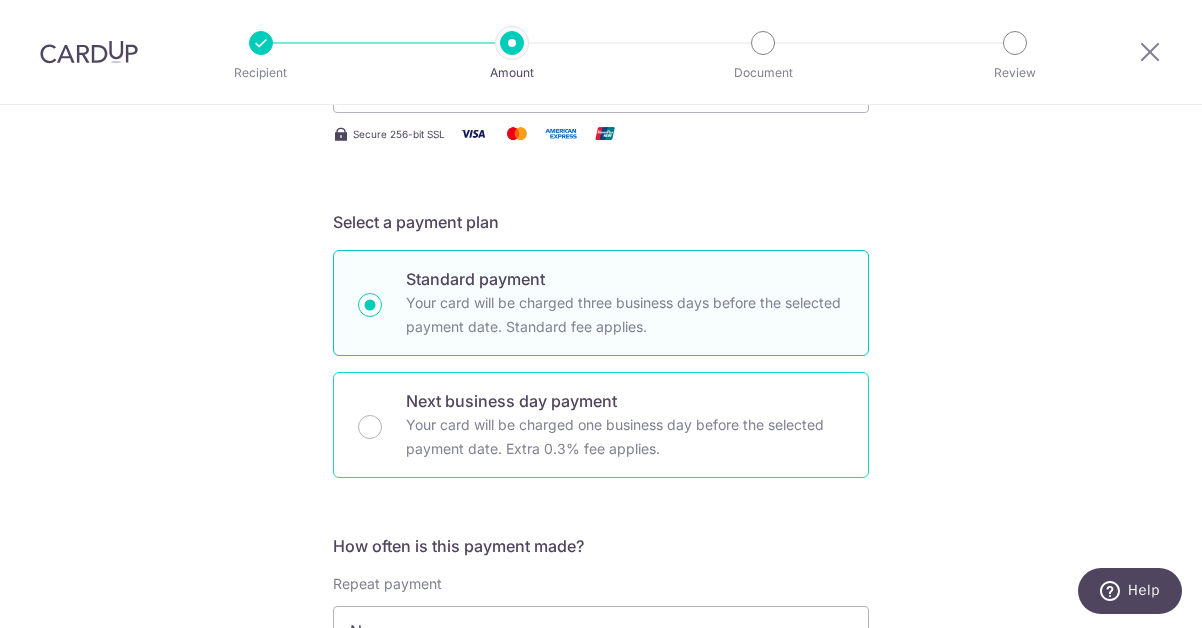 click on "Your card will be charged one business day before the selected payment date. Extra 0.3% fee applies." at bounding box center [625, 437] 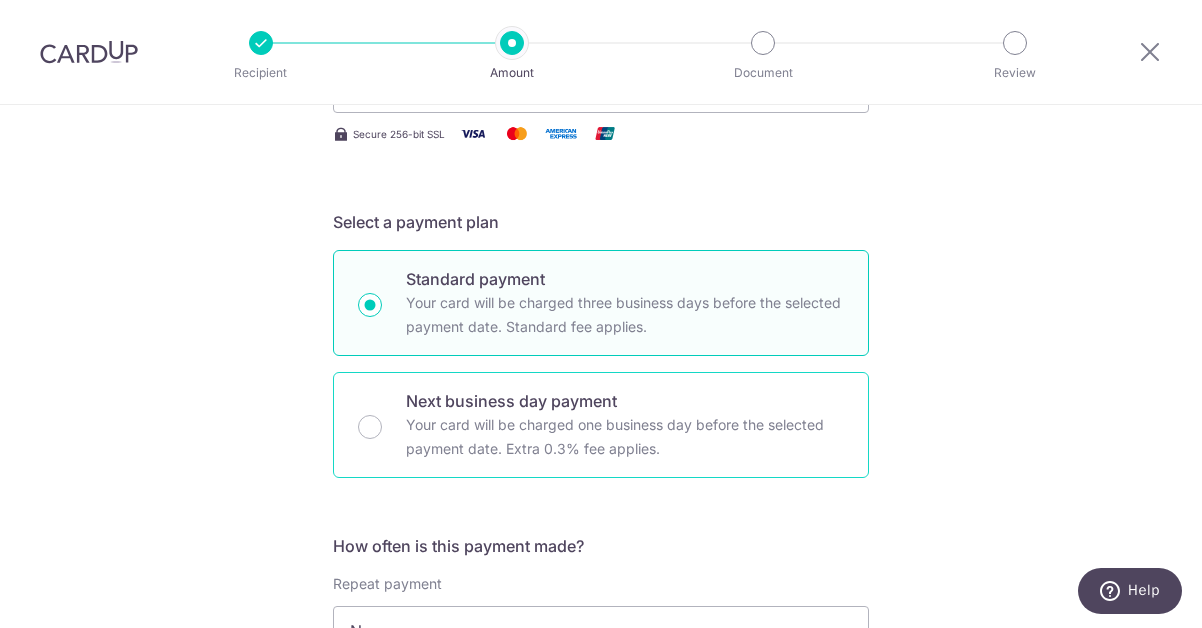 click on "Next business day payment
Your card will be charged one business day before the selected payment date. Extra 0.3% fee applies." at bounding box center (370, 427) 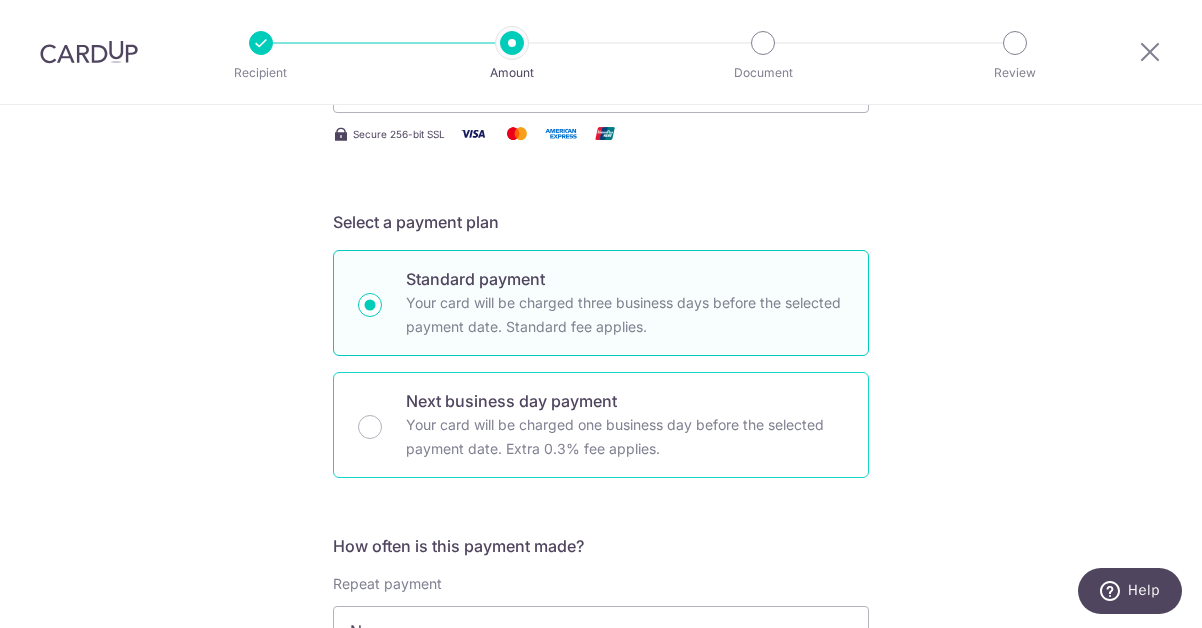 radio on "false" 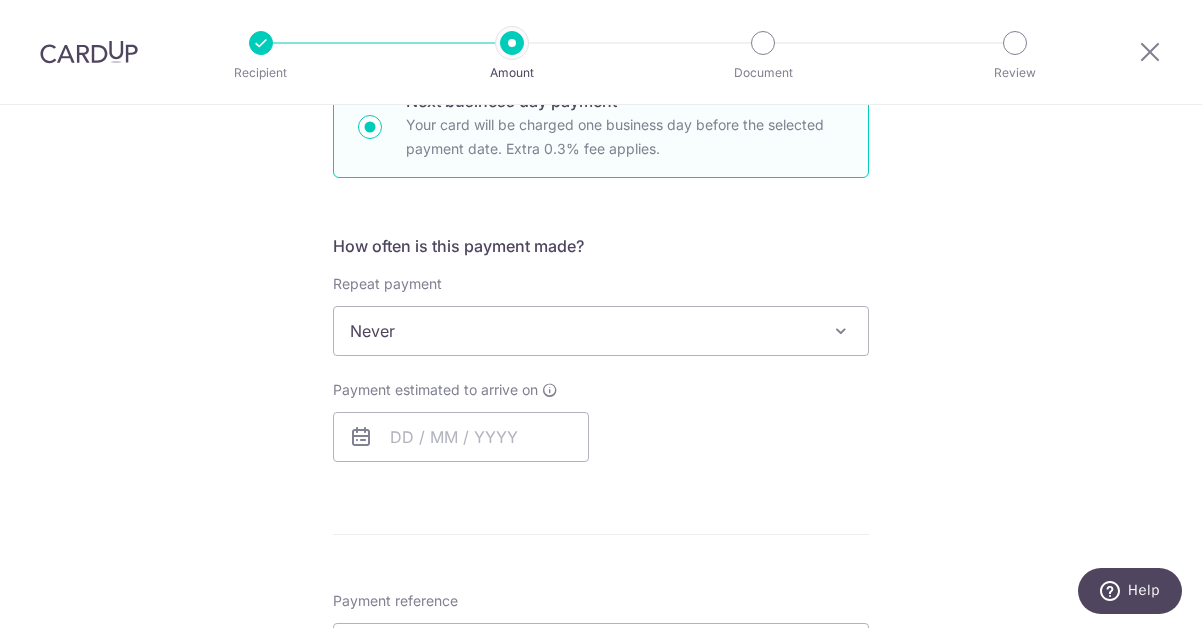 scroll, scrollTop: 648, scrollLeft: 0, axis: vertical 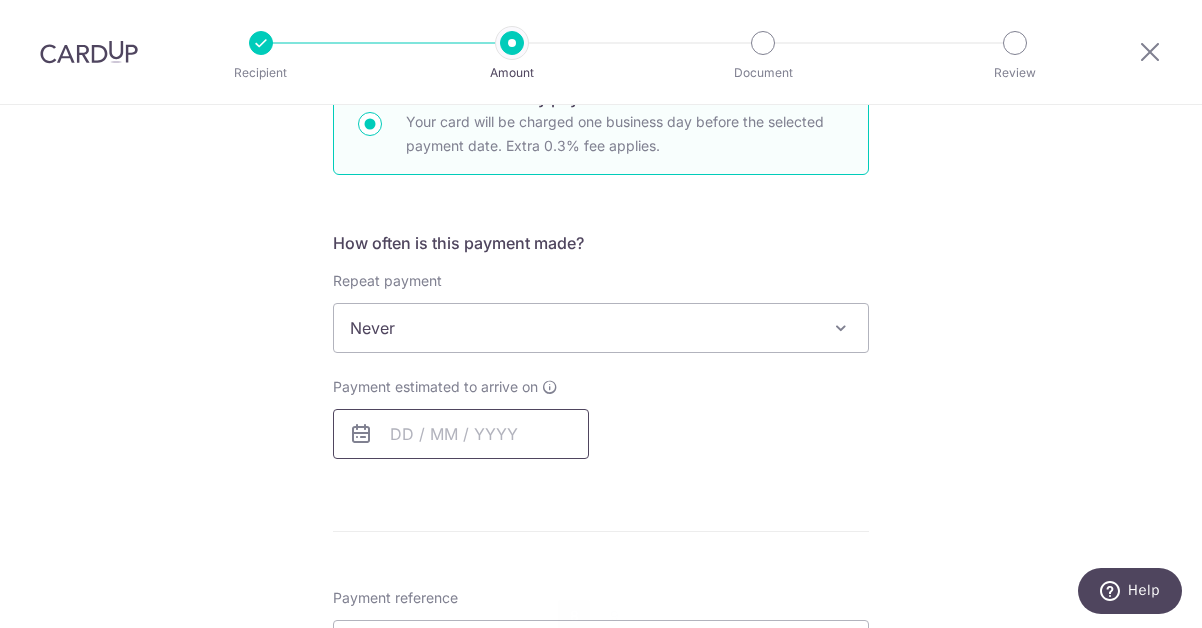 click at bounding box center [461, 434] 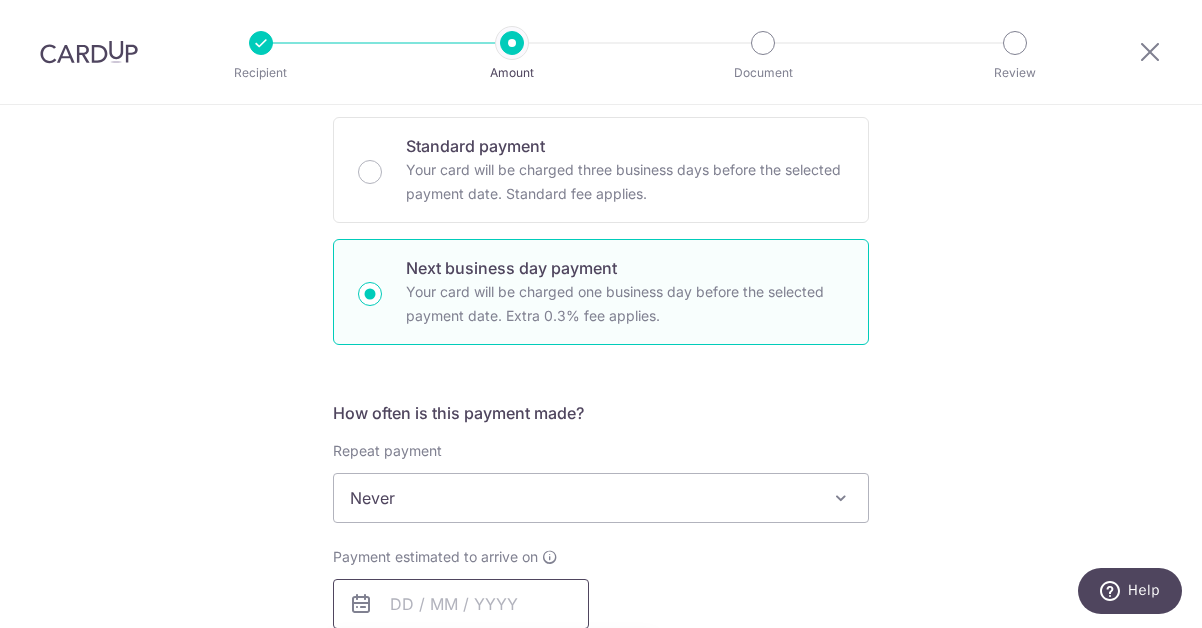 scroll, scrollTop: 420, scrollLeft: 0, axis: vertical 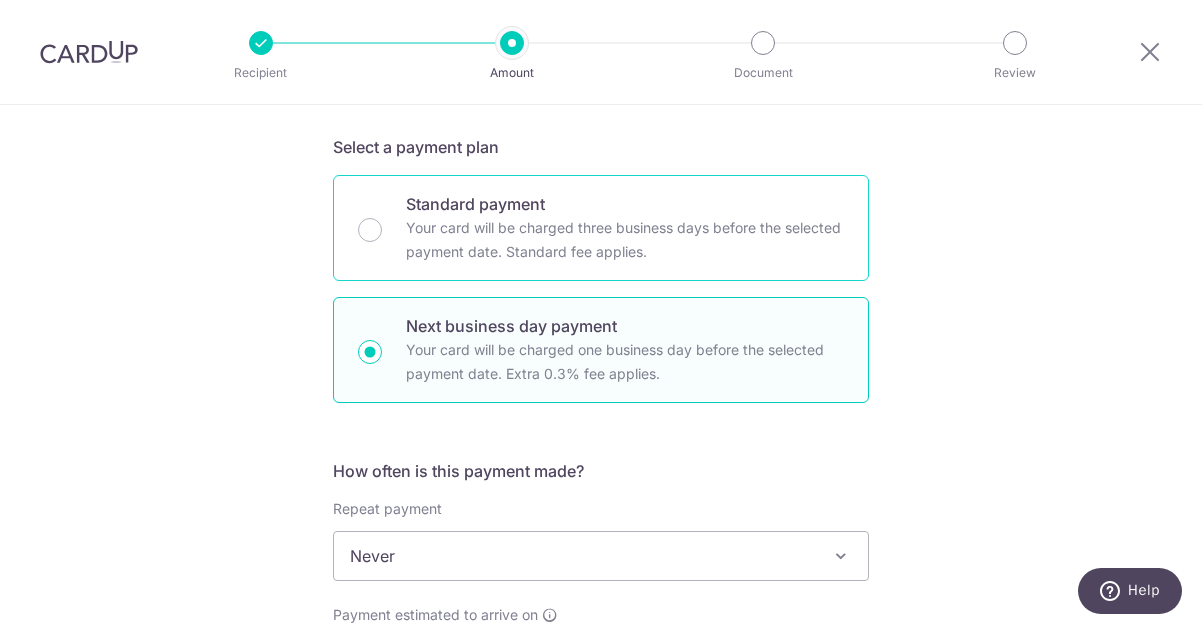 click on "Your card will be charged three business days before the selected payment date. Standard fee applies." at bounding box center [625, 240] 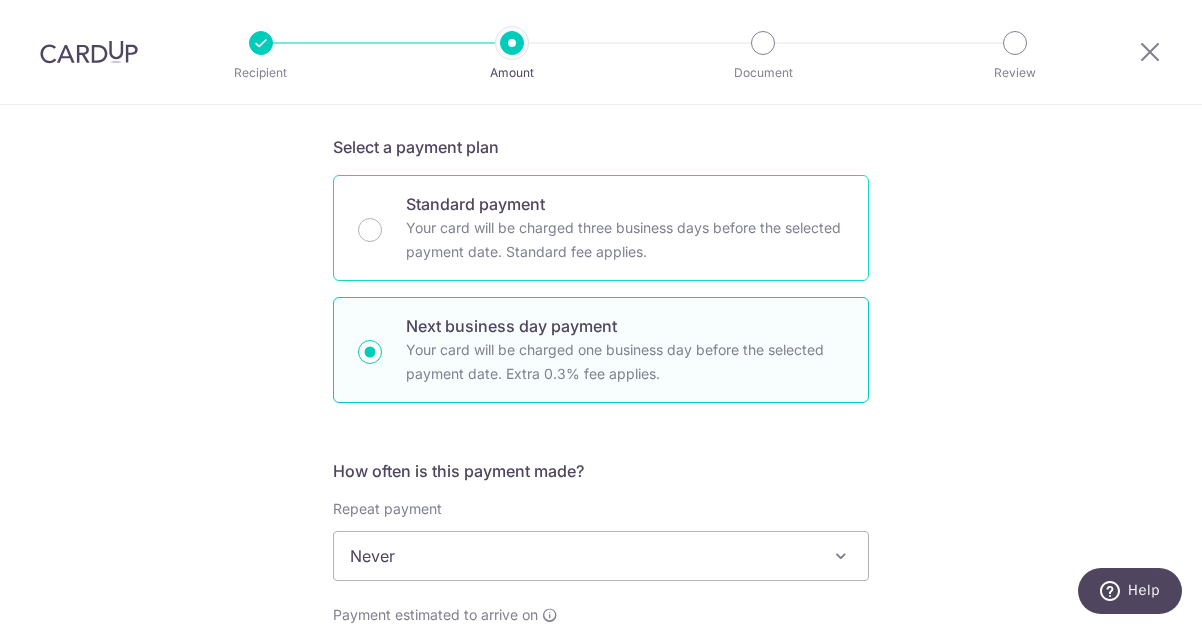 click on "Standard payment
Your card will be charged three business days before the selected payment date. Standard fee applies." at bounding box center (370, 230) 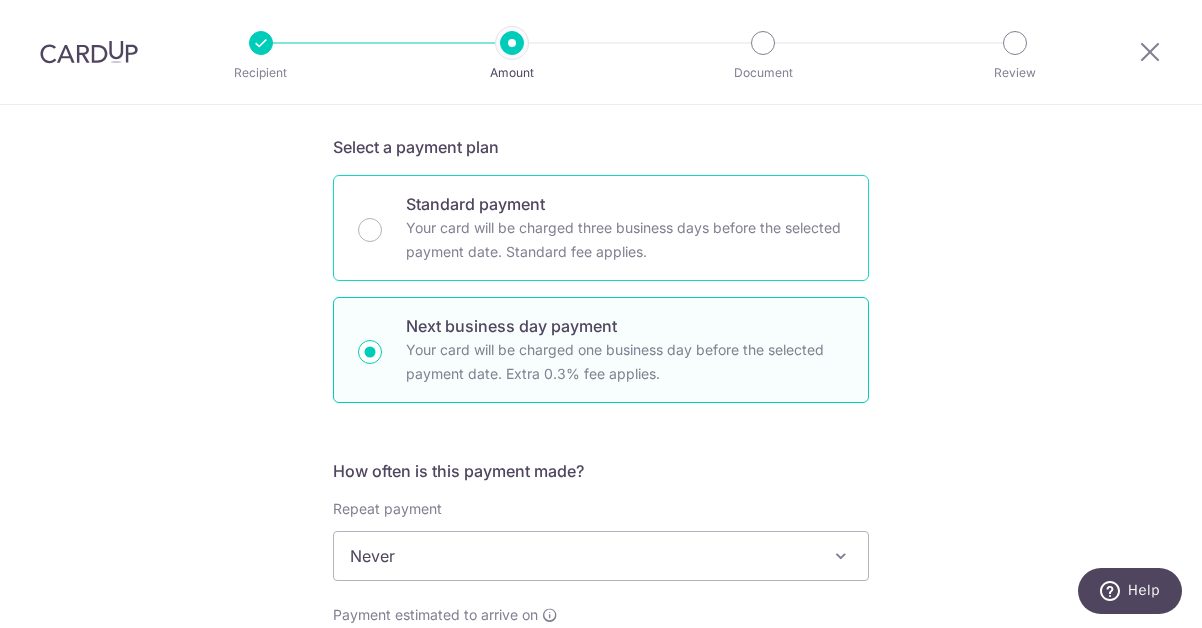 radio on "true" 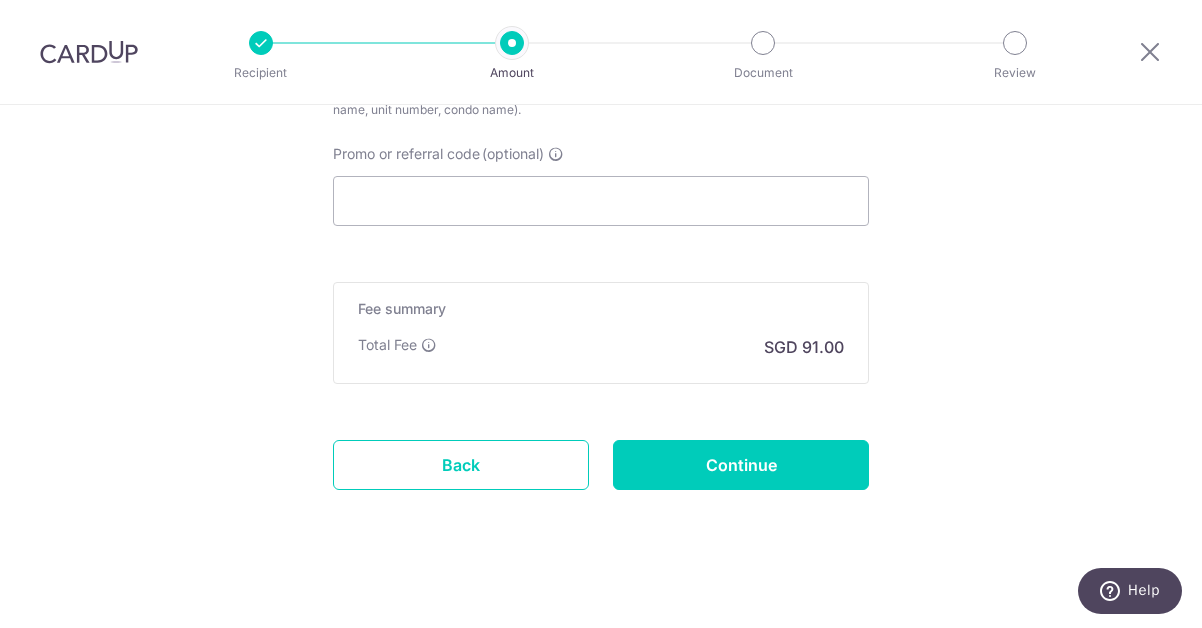 scroll, scrollTop: 1258, scrollLeft: 0, axis: vertical 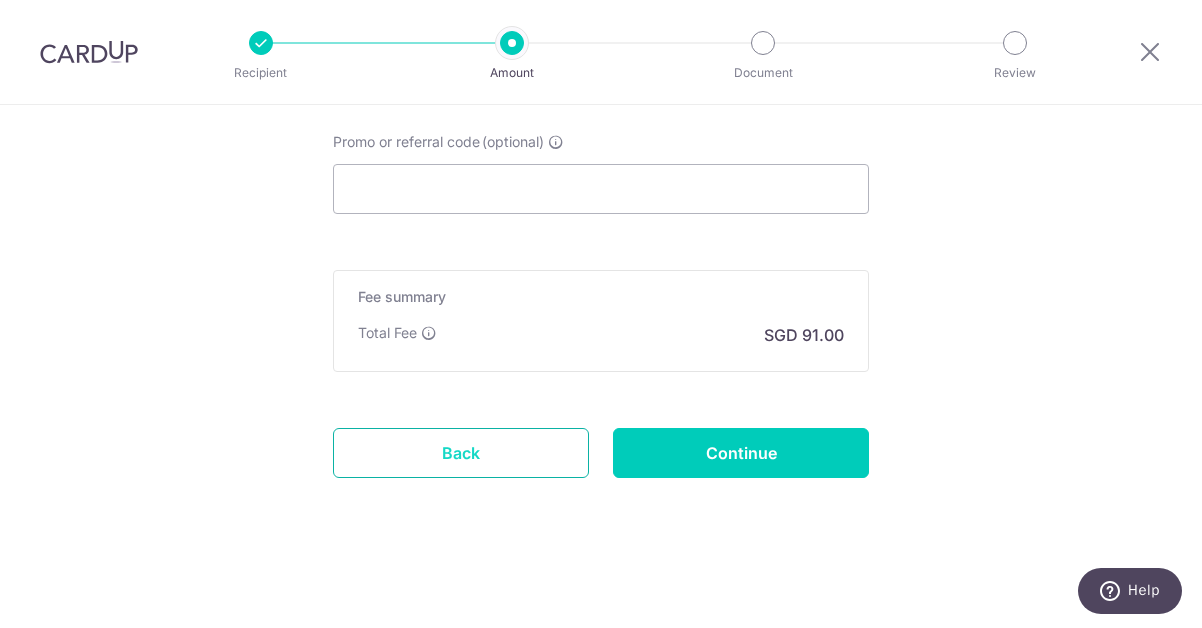 click on "Back" at bounding box center (461, 453) 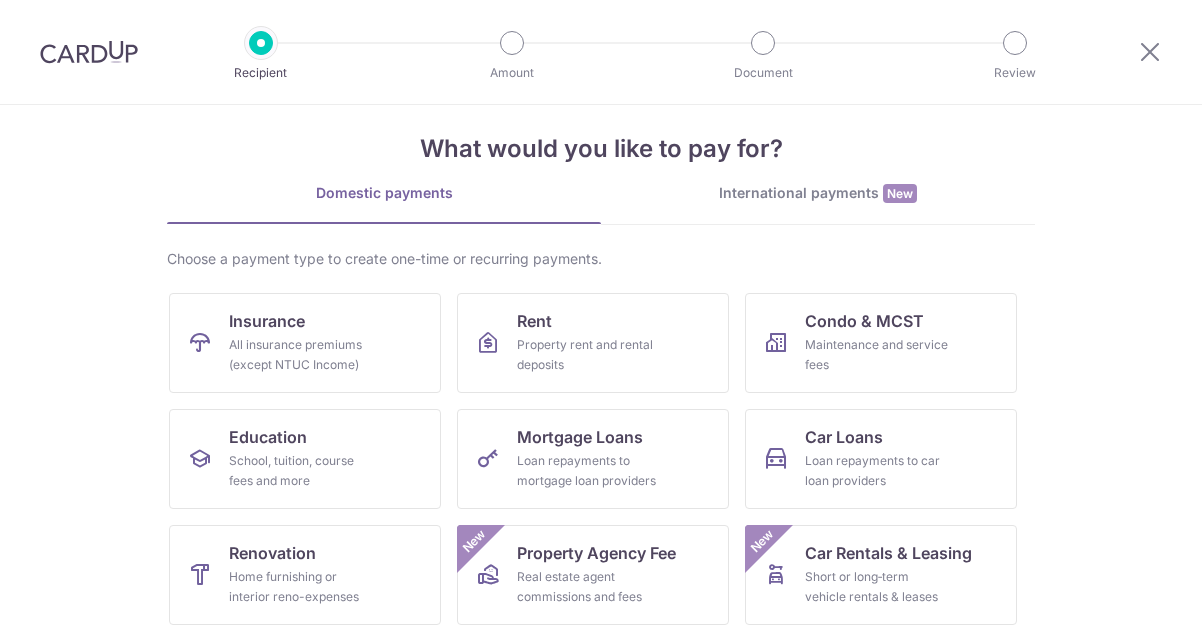 scroll, scrollTop: 0, scrollLeft: 0, axis: both 